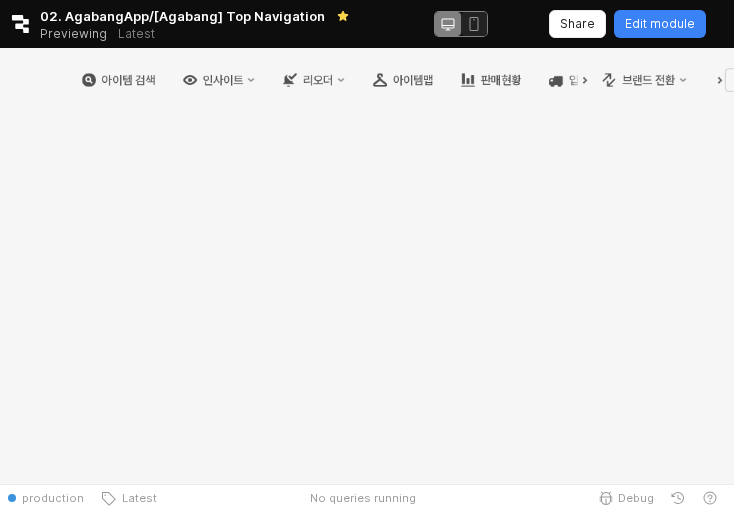 scroll, scrollTop: 0, scrollLeft: 0, axis: both 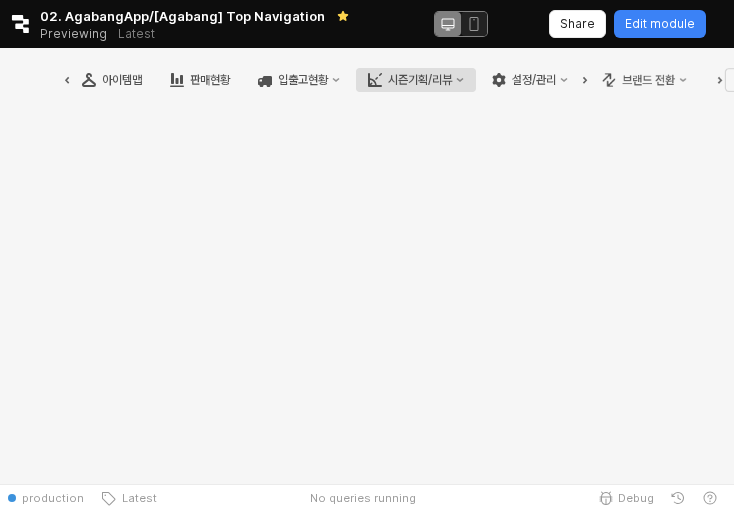 click on "시즌기획/리뷰" at bounding box center [420, 80] 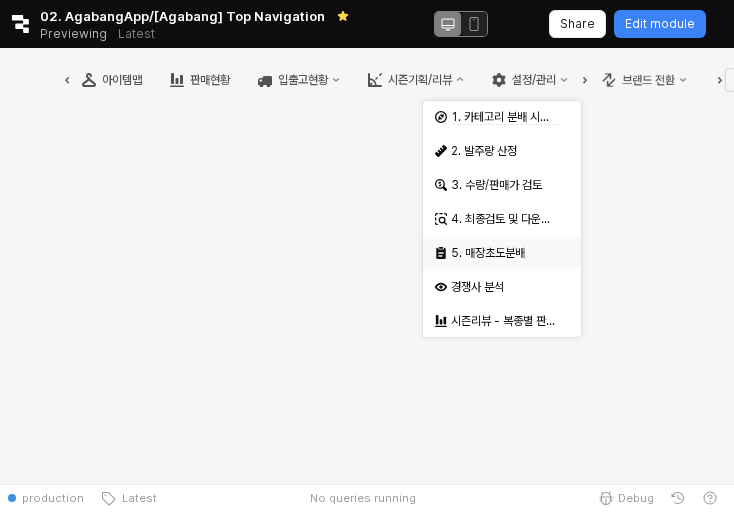 click on "5. 매장초도분배" at bounding box center [504, 253] 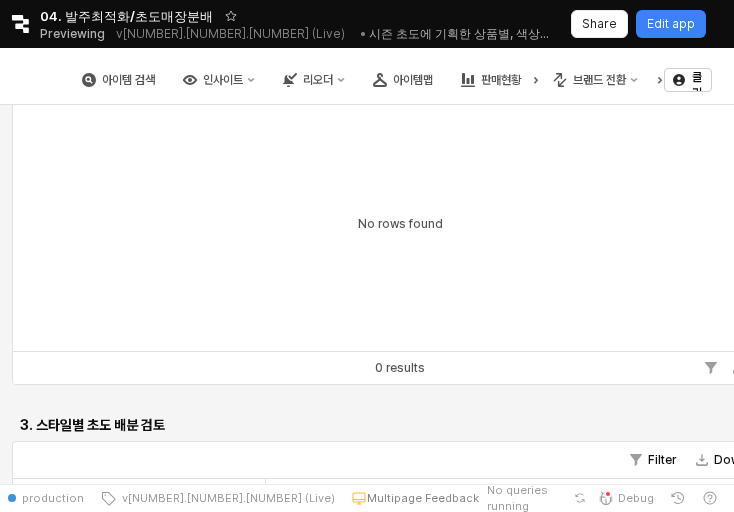 scroll, scrollTop: 0, scrollLeft: 0, axis: both 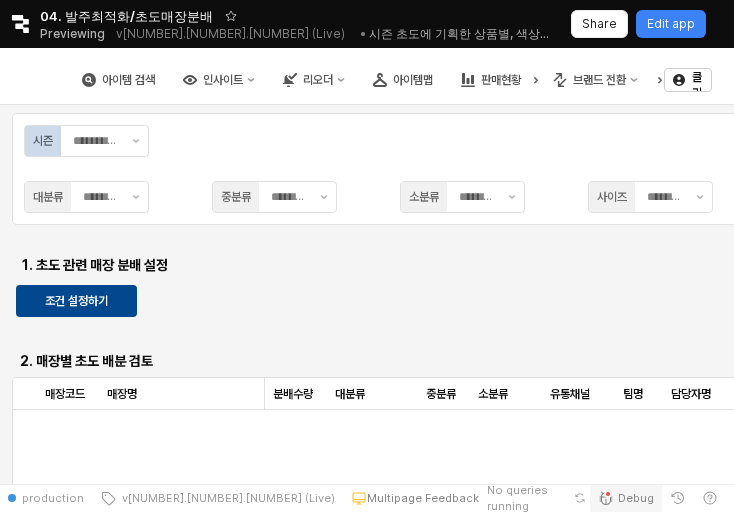 click on "Debug" at bounding box center [636, 498] 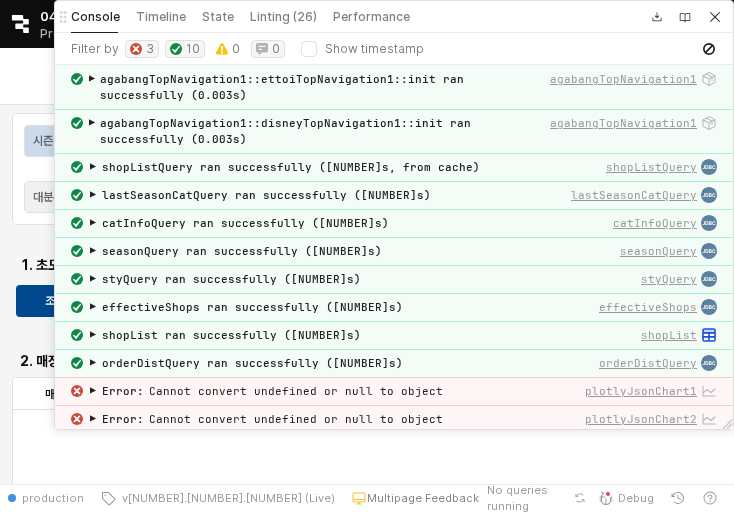 scroll, scrollTop: 88, scrollLeft: 0, axis: vertical 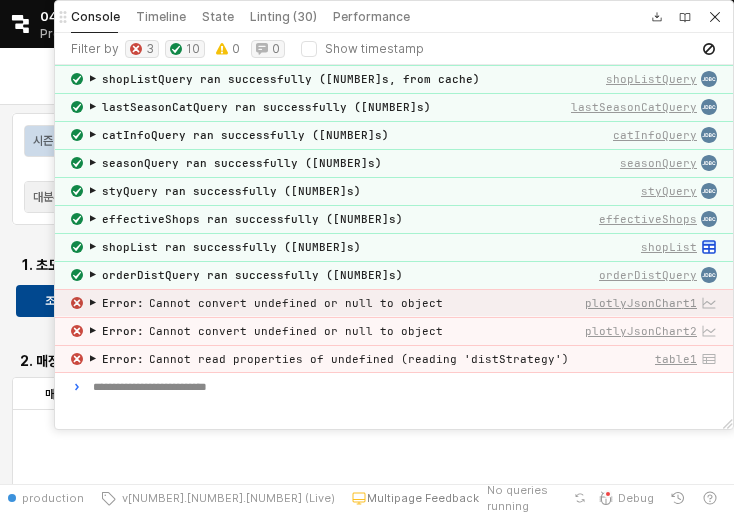 click on "plotlyJsonChart1" at bounding box center [641, 303] 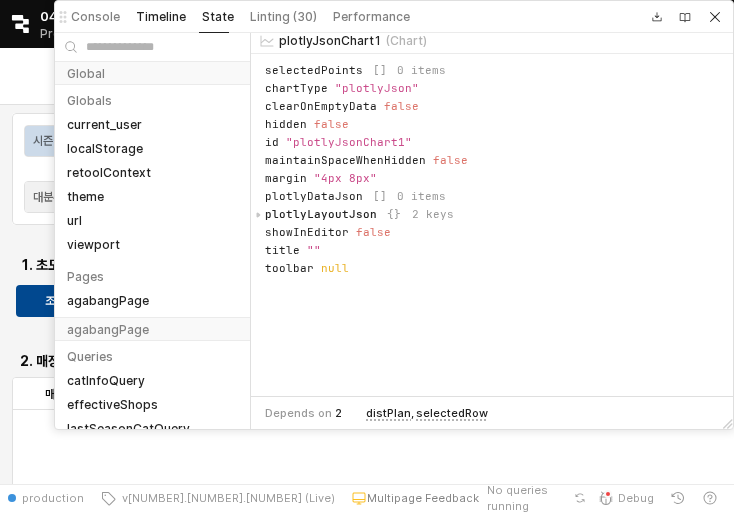 click on "Timeline" at bounding box center (161, 17) 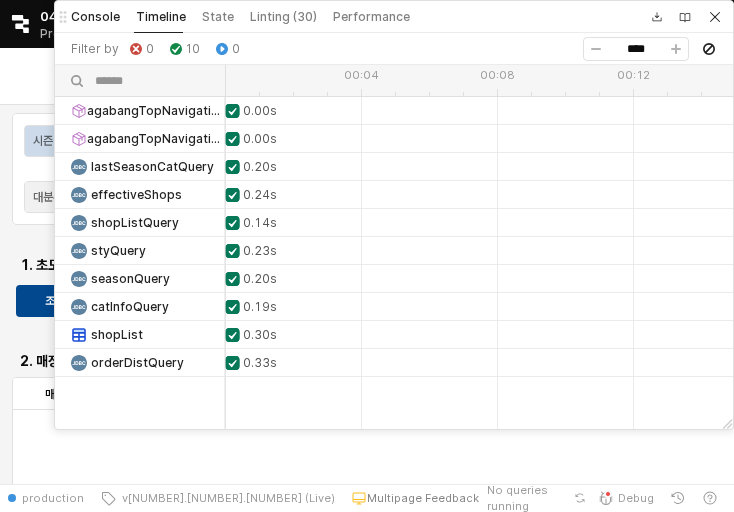 click on "Console" at bounding box center [99, 17] 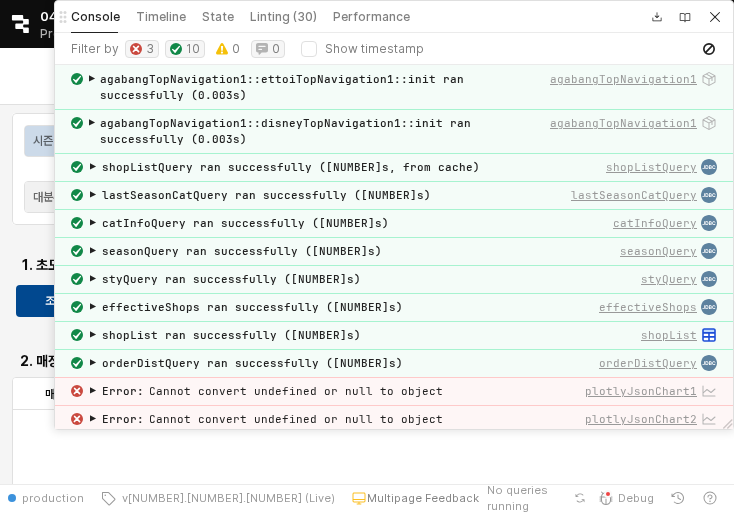 scroll, scrollTop: 88, scrollLeft: 0, axis: vertical 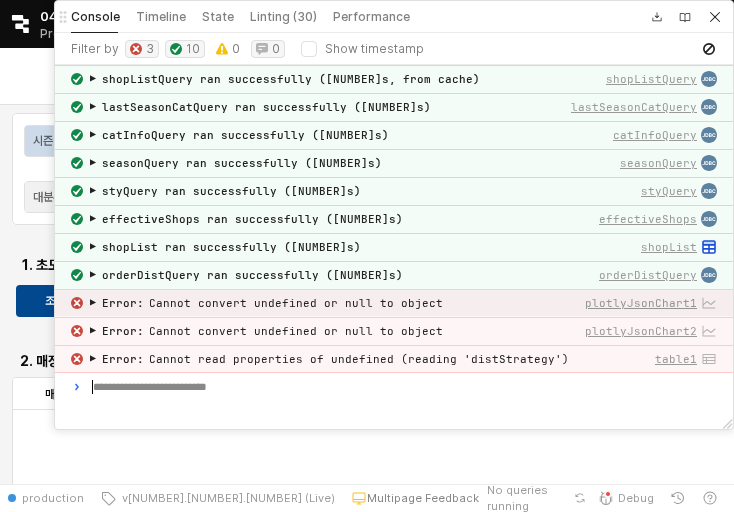 click on "▶" at bounding box center [93, 303] 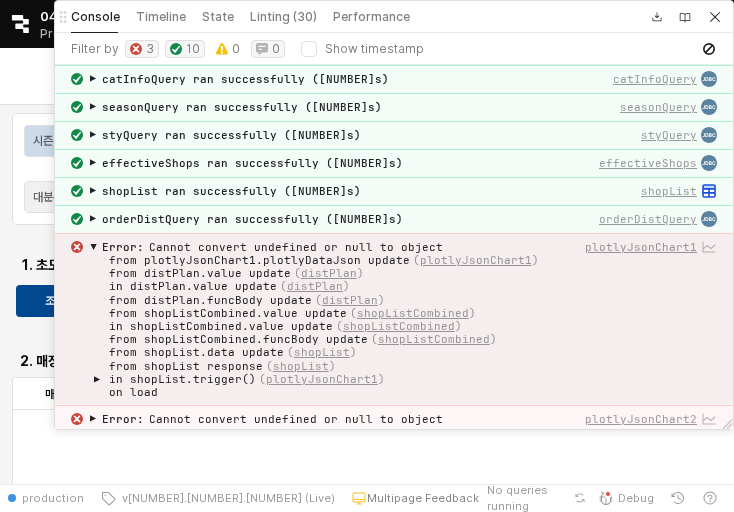 scroll, scrollTop: 149, scrollLeft: 0, axis: vertical 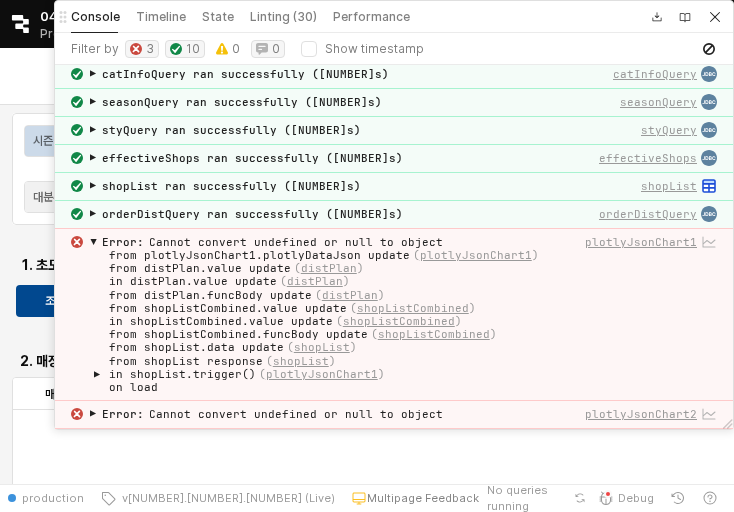 click on "▶ Error : Cannot convert undefined or null to object plotlyJsonChart1 from plotlyJsonChart1.plotlyDataJson update ( plotlyJsonChart1 ) from distPlan.value update ( distPlan ) in distPlan.value update ( distPlan ) from distPlan.funcBody update ( distPlan ) from shopListCombined.value update ( shopListCombined ) in shopListCombined.value update ( shopListCombined ) from shopListCombined.funcBody update ( shopListCombined ) from shopList.data update ( shopList ) from shopList response ( shopList ) ▶ in shopList.trigger() ( plotlyJsonChart1 ) on load" at bounding box center (402, 314) 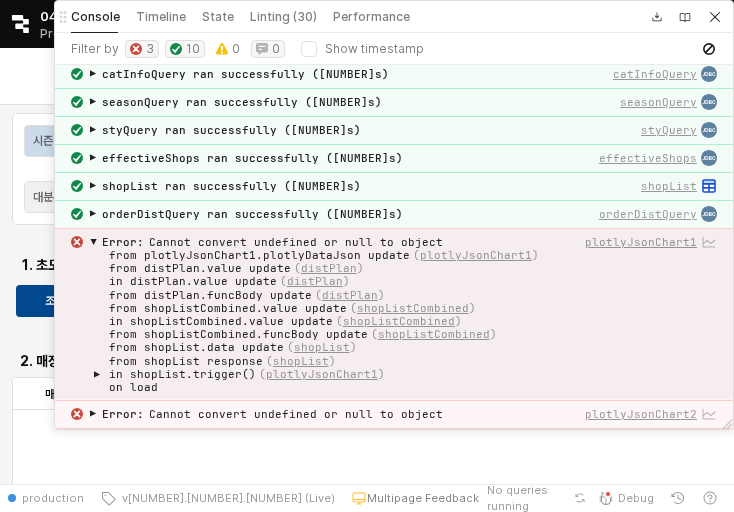 click on "▶" at bounding box center [97, 375] 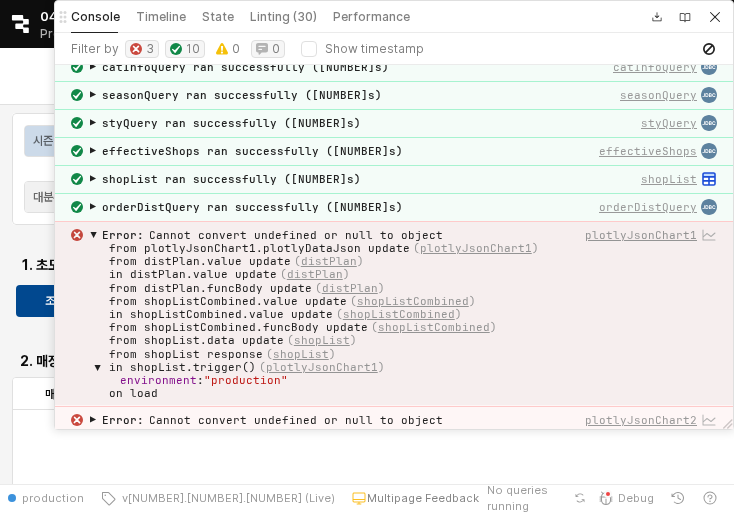 scroll, scrollTop: 155, scrollLeft: 0, axis: vertical 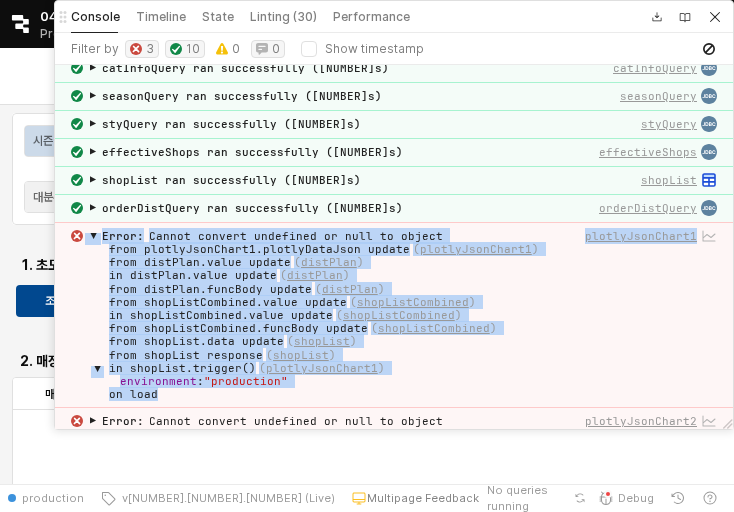 drag, startPoint x: 350, startPoint y: 393, endPoint x: 96, endPoint y: 233, distance: 300.19327 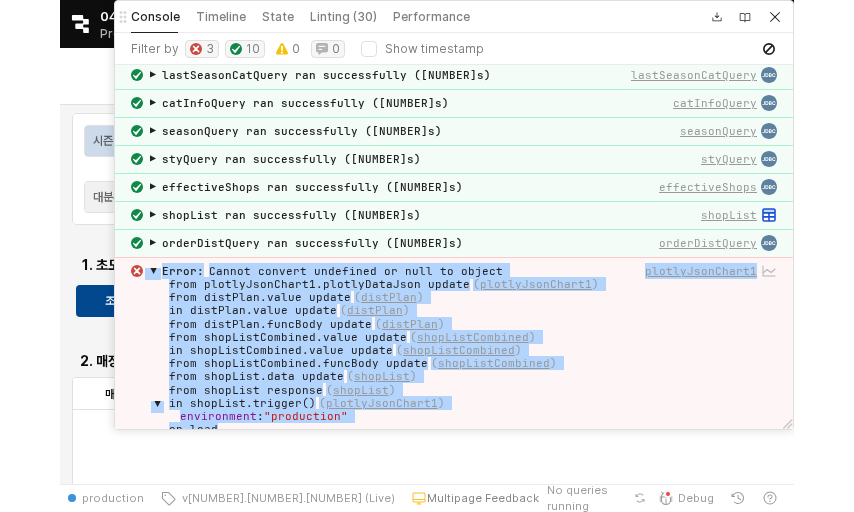 scroll, scrollTop: 0, scrollLeft: 0, axis: both 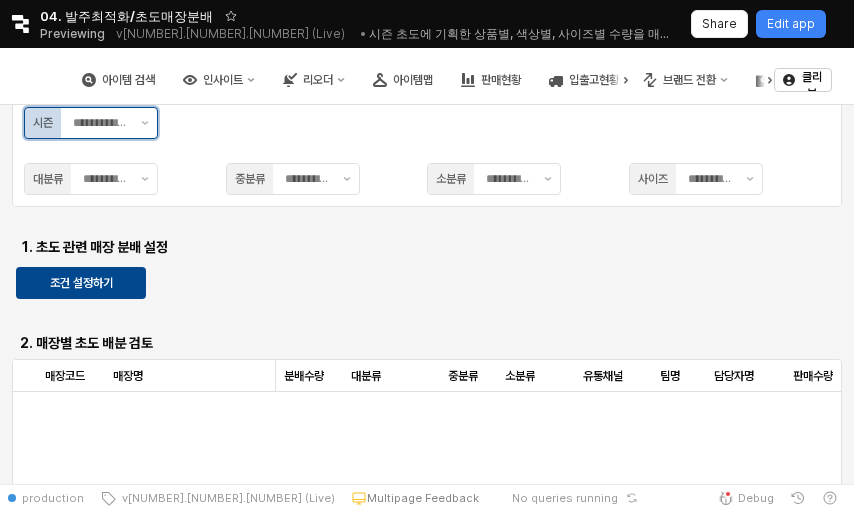 click at bounding box center (97, 123) 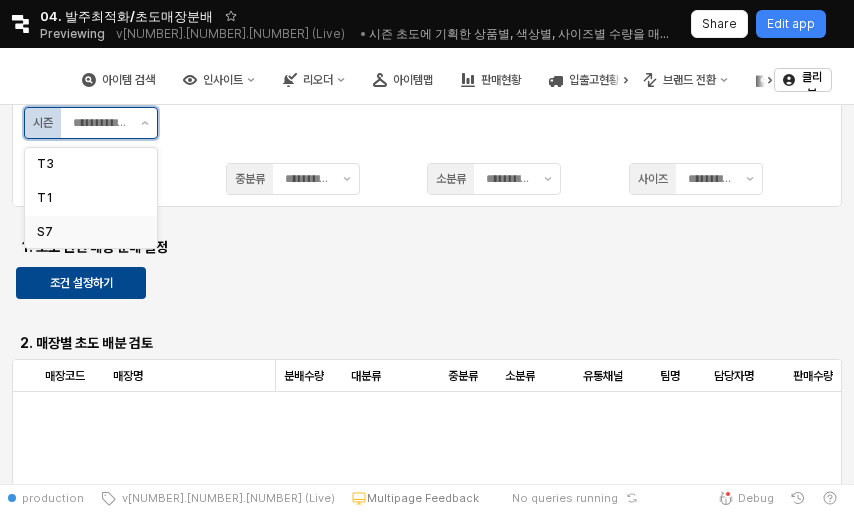 click on "S7" at bounding box center [85, 232] 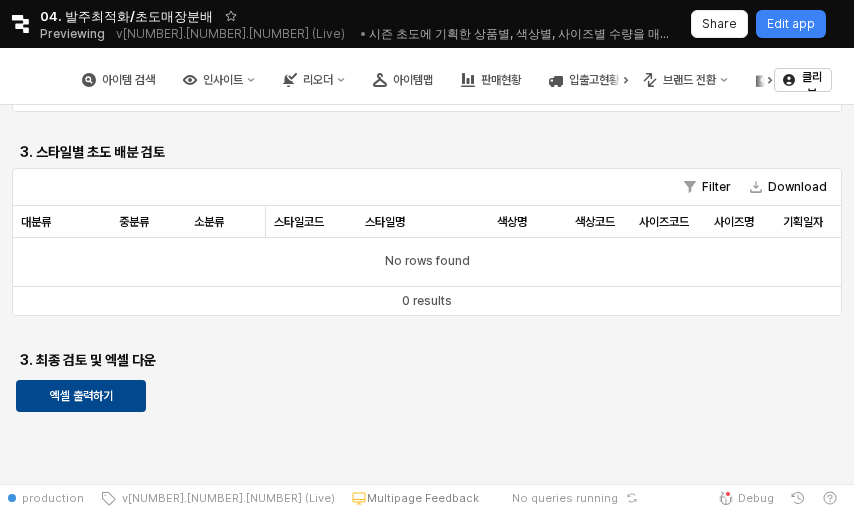 scroll, scrollTop: 0, scrollLeft: 0, axis: both 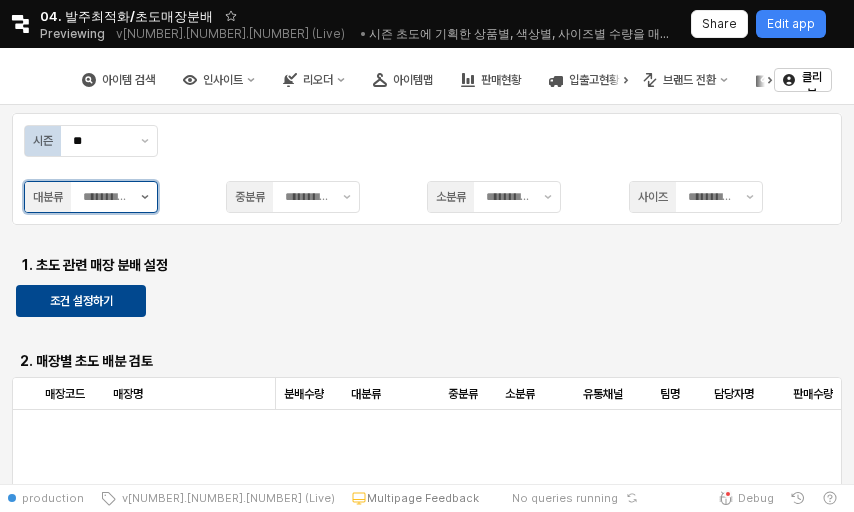 click at bounding box center [145, 197] 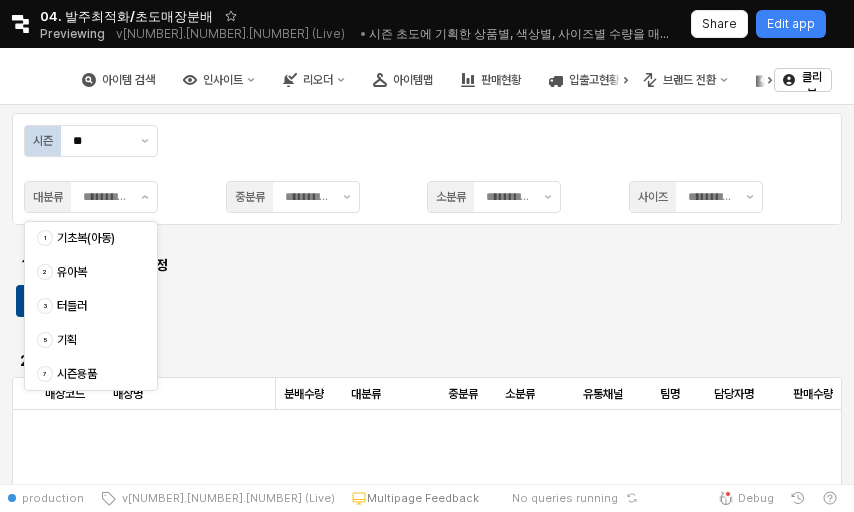 click on "시즌 ** 대분류 중분류 소분류 사이즈 1. 초도 관련 매장 분배 설정 조건 설정하기 2. 매장별 초도 배분 검토 매장코드 매장코드 매장명 매장명 분배수량 분배수량 대분류 대분류 중분류 중분류 소분류 소분류 유통채널 유통채널 팀명 팀명 담당자명 담당자명 판매수량 판매수량 No rows found 0 results 3. 스타일별 초도 배분 검토 Filter Download 대분류 대분류 중분류 중분류 소분류 소분류 스타일코드 스타일코드 스타일명 스타일명 색상명 색상명 색상코드 색상코드 사이즈코드 사이즈코드 사이즈명 사이즈명 기획일자 기획일자 기획수량 기획수량 매칭상품 매칭상품 No rows found 0 results 3. 최종 검토 및 엑셀 다운 엑셀 출력하기" at bounding box center [427, 557] 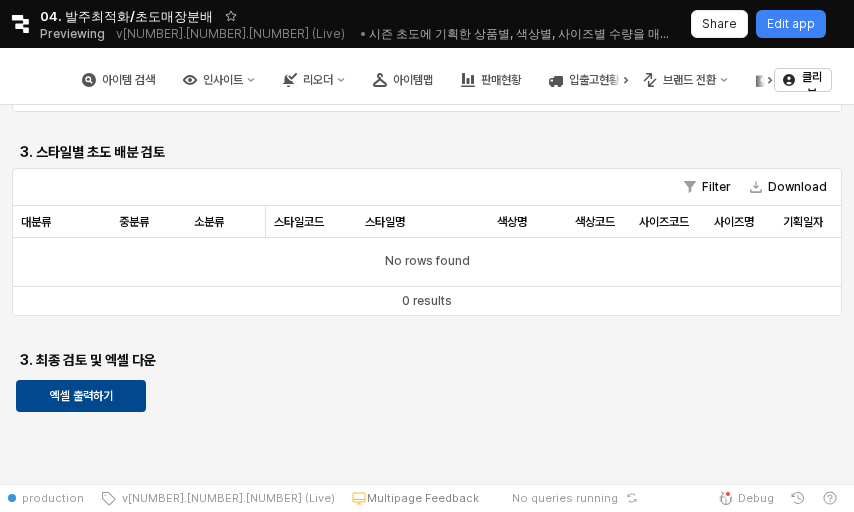 scroll, scrollTop: 0, scrollLeft: 0, axis: both 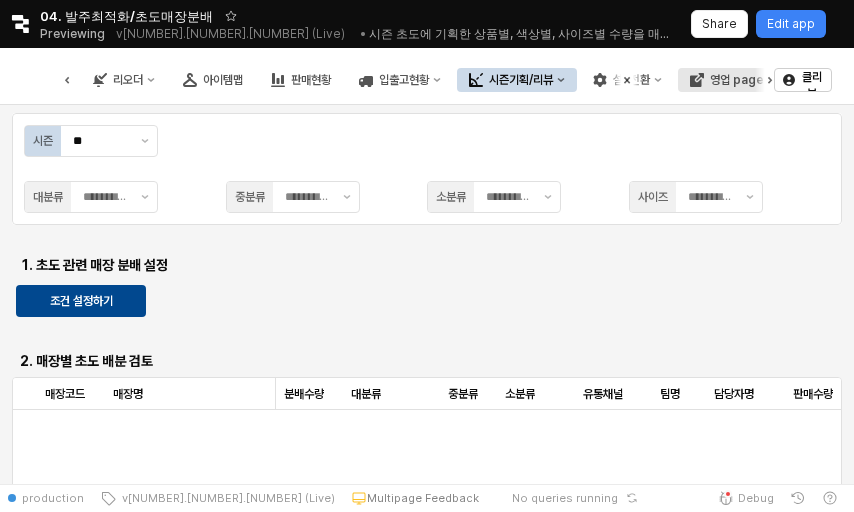click on "영업 page" at bounding box center [727, 80] 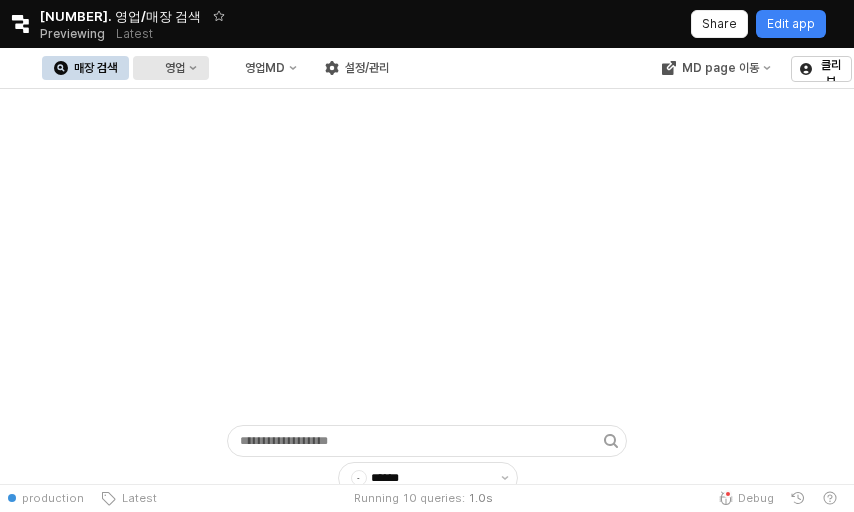 click on "영업" at bounding box center [175, 68] 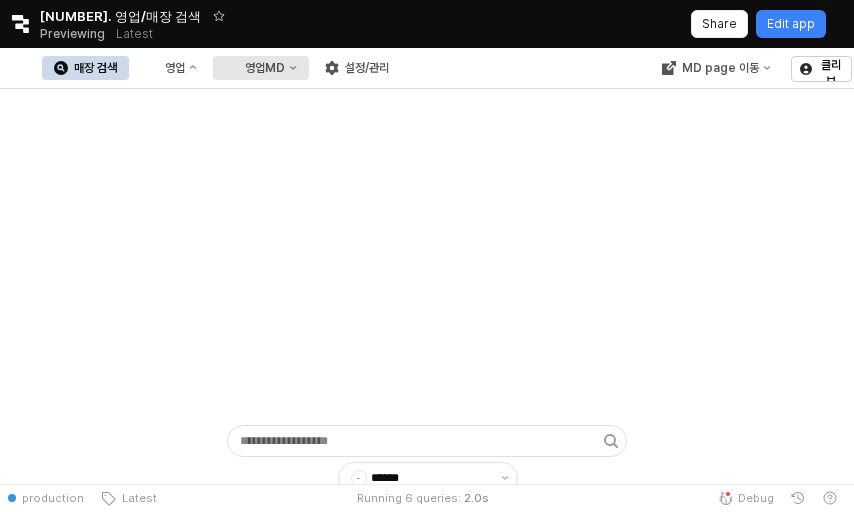 click on "영업MD" at bounding box center (265, 68) 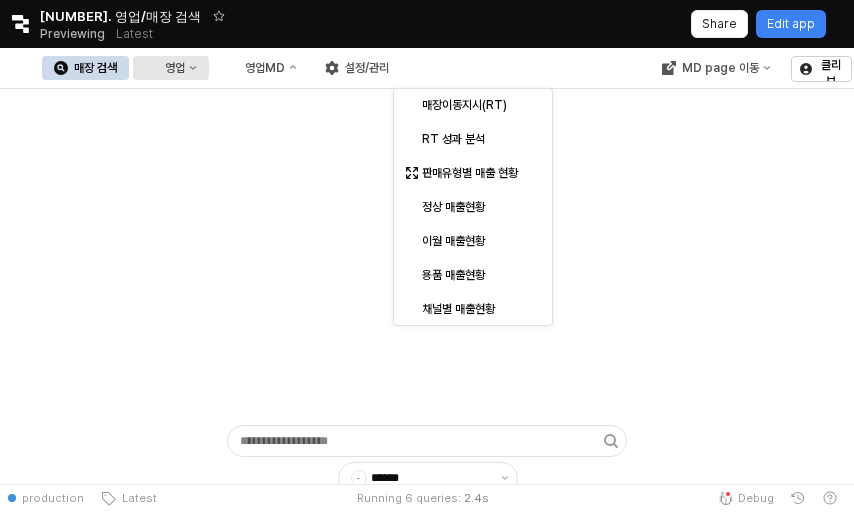 click on "영업" at bounding box center [171, 68] 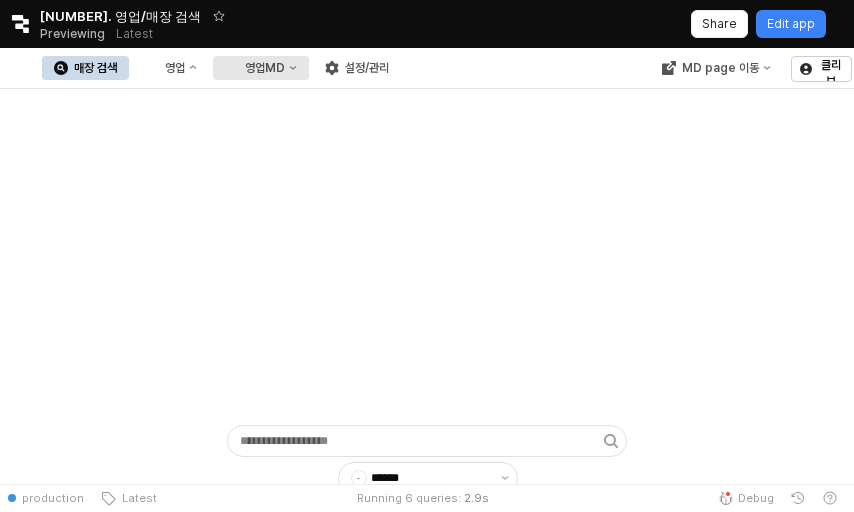 click on "영업MD" at bounding box center [265, 68] 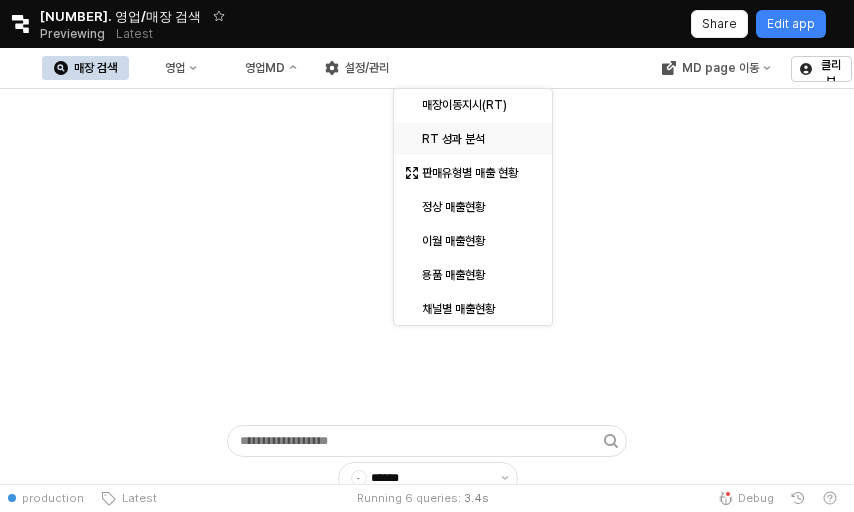 click on "RT 성과 분석" at bounding box center [475, 139] 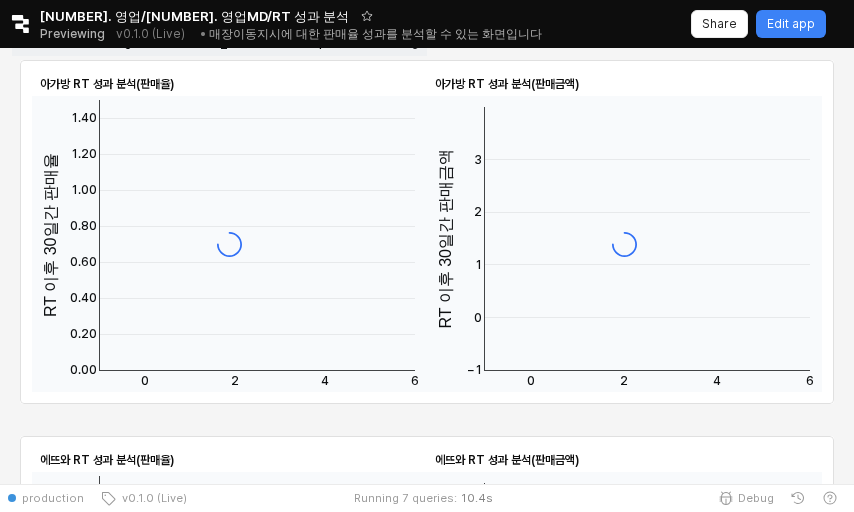 scroll, scrollTop: 1148, scrollLeft: 0, axis: vertical 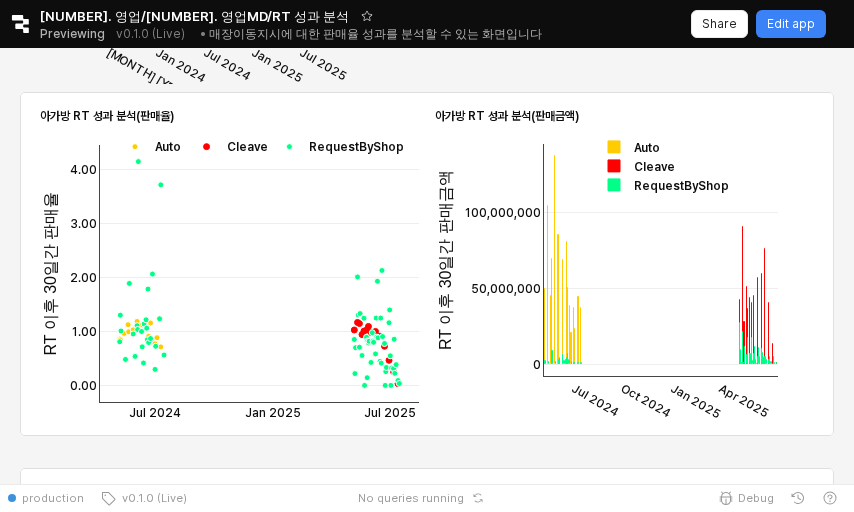click 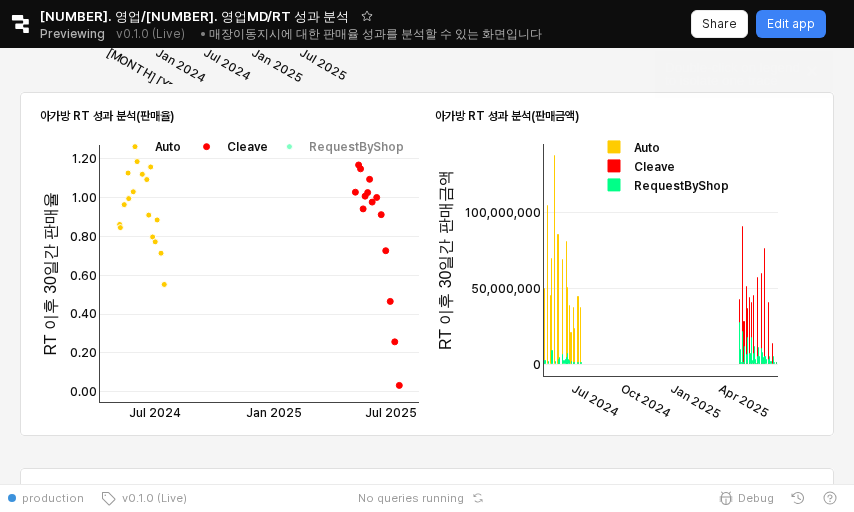 click 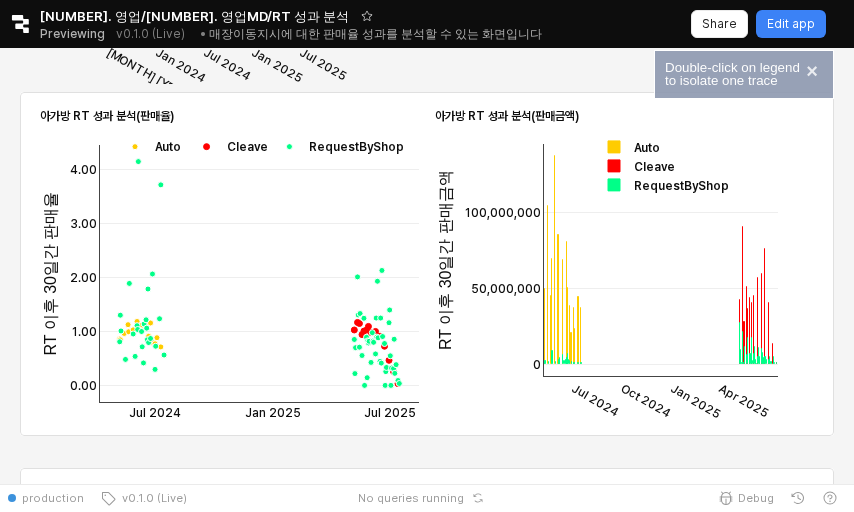 click 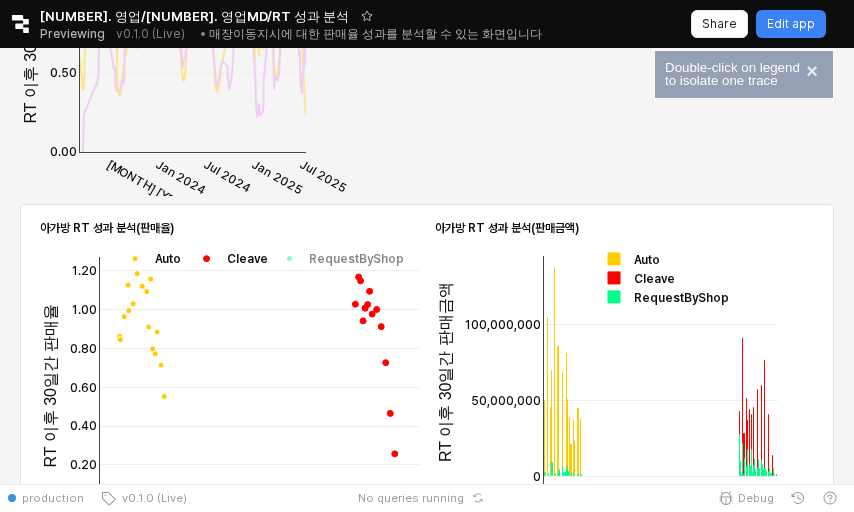 scroll, scrollTop: 1064, scrollLeft: 0, axis: vertical 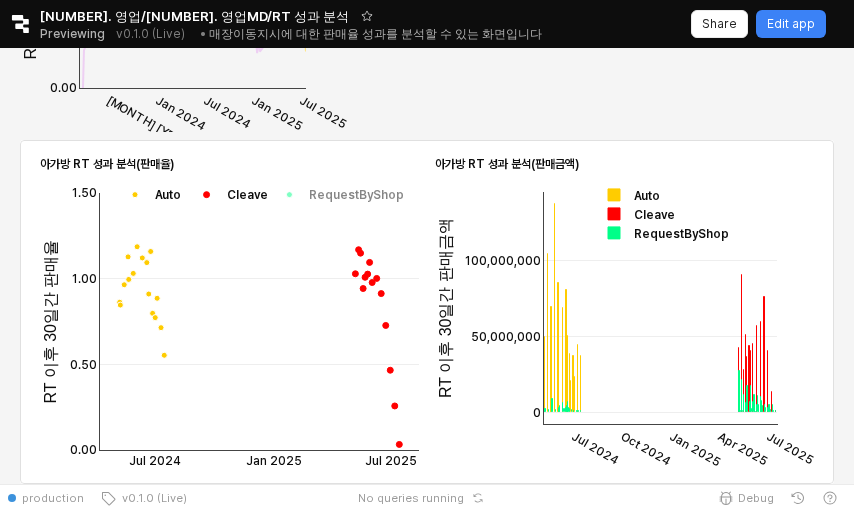 click 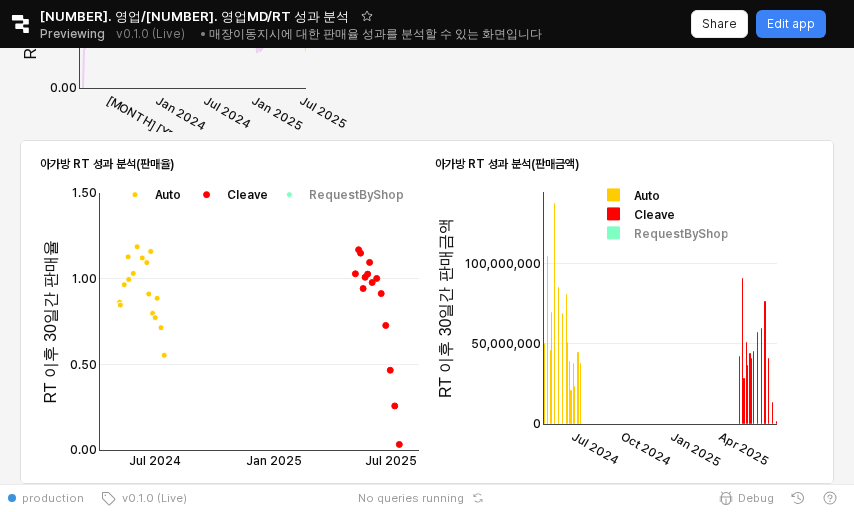 click 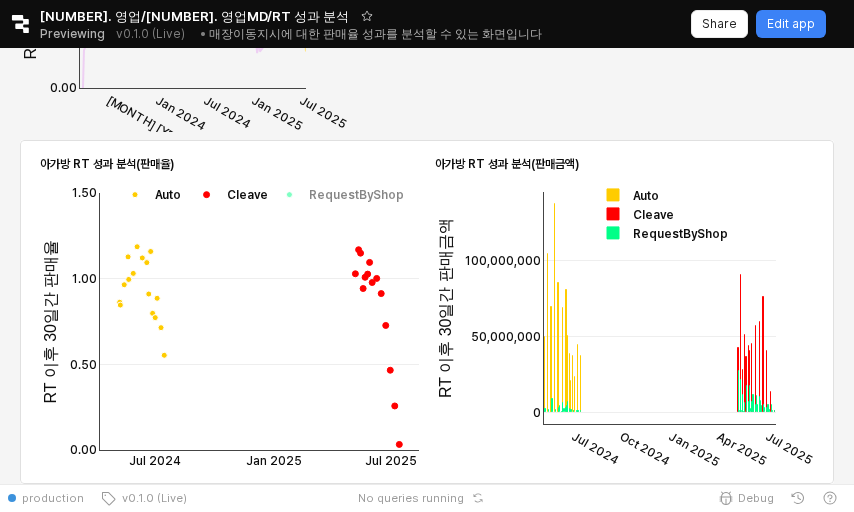 click 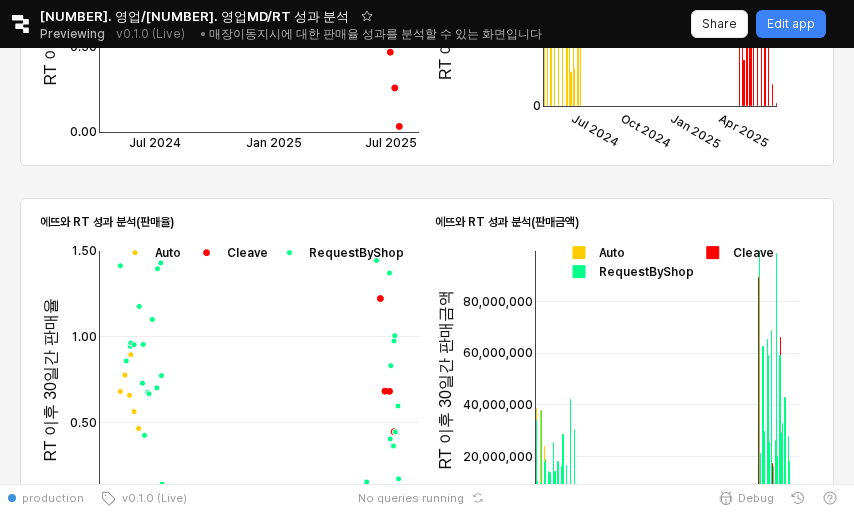 scroll, scrollTop: 1490, scrollLeft: 0, axis: vertical 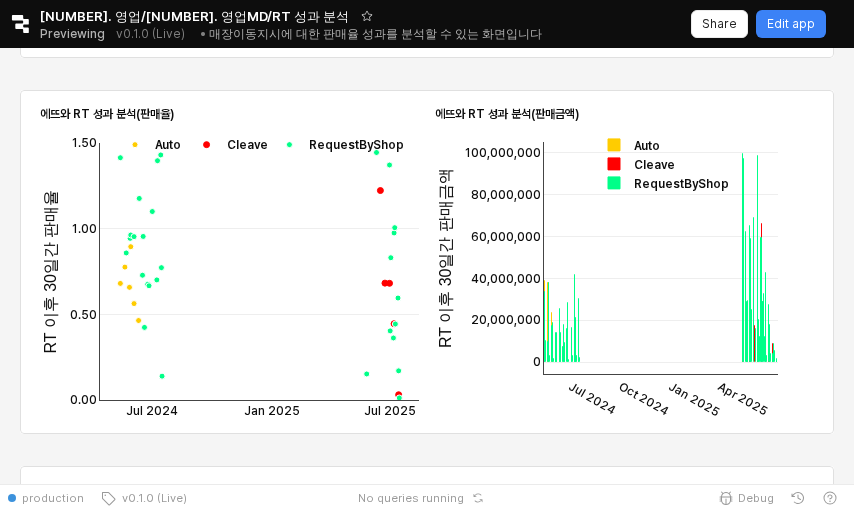 click 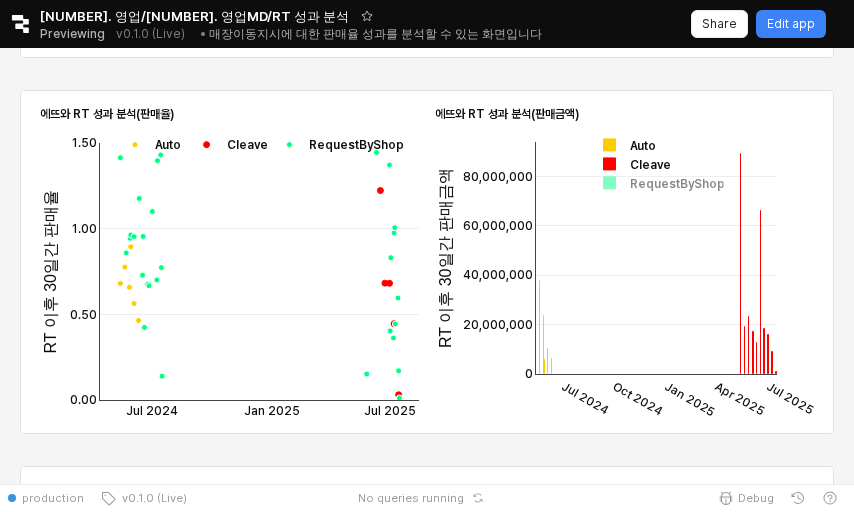 click 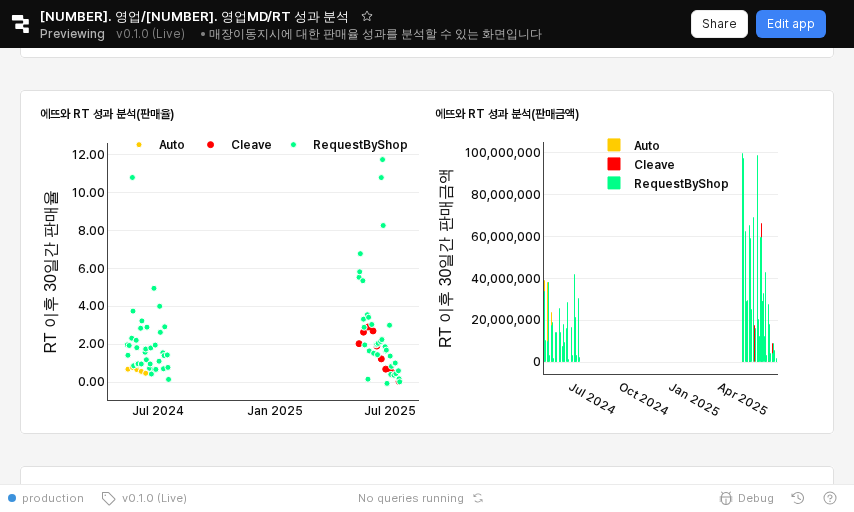 click 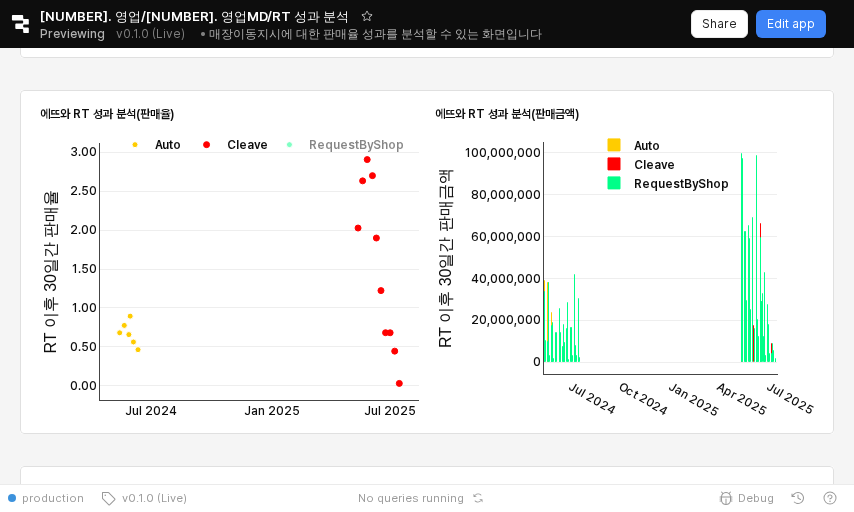 click 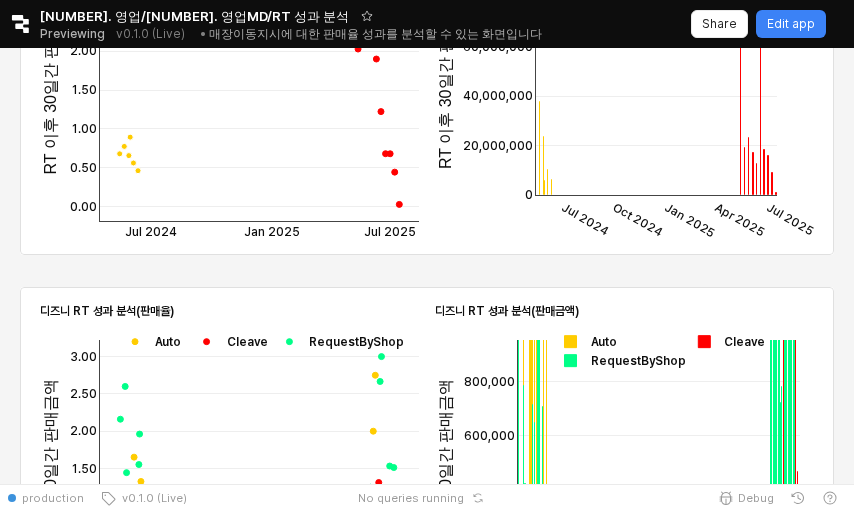 scroll, scrollTop: 1824, scrollLeft: 0, axis: vertical 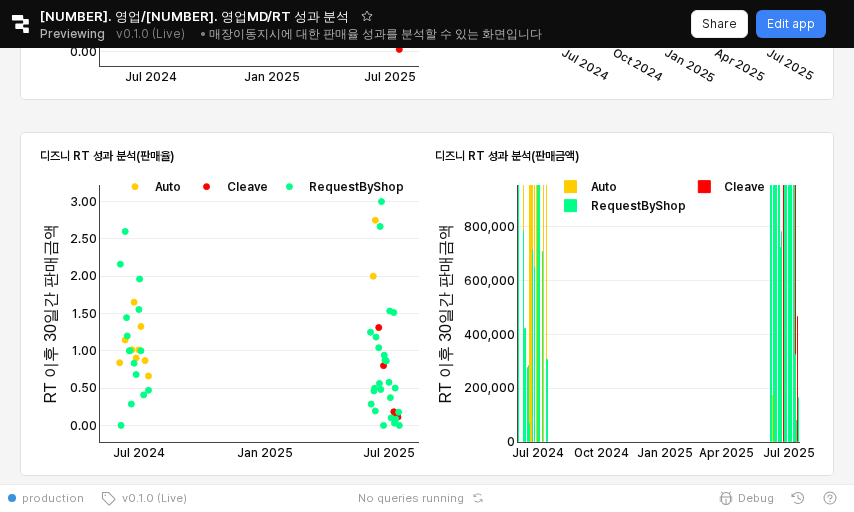 click 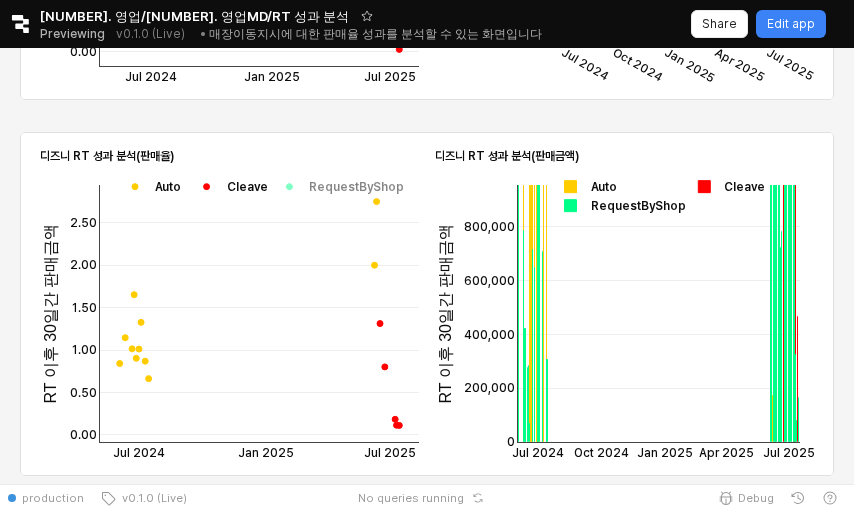 click 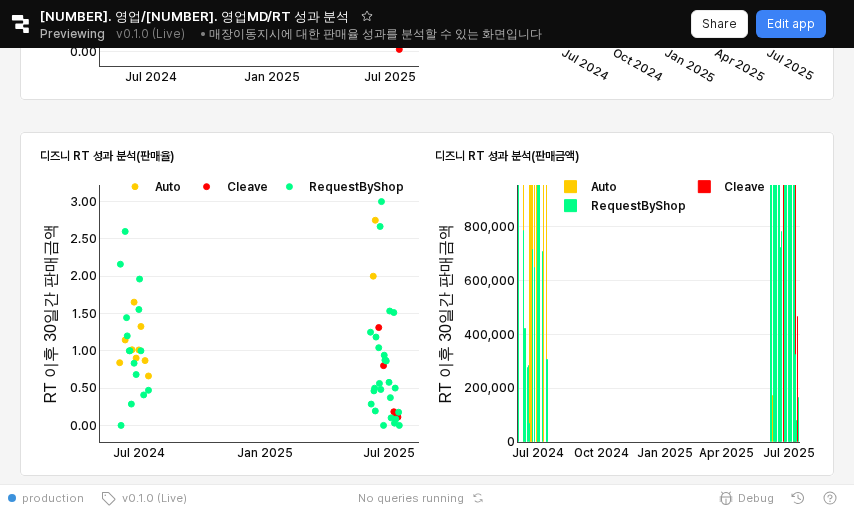 click 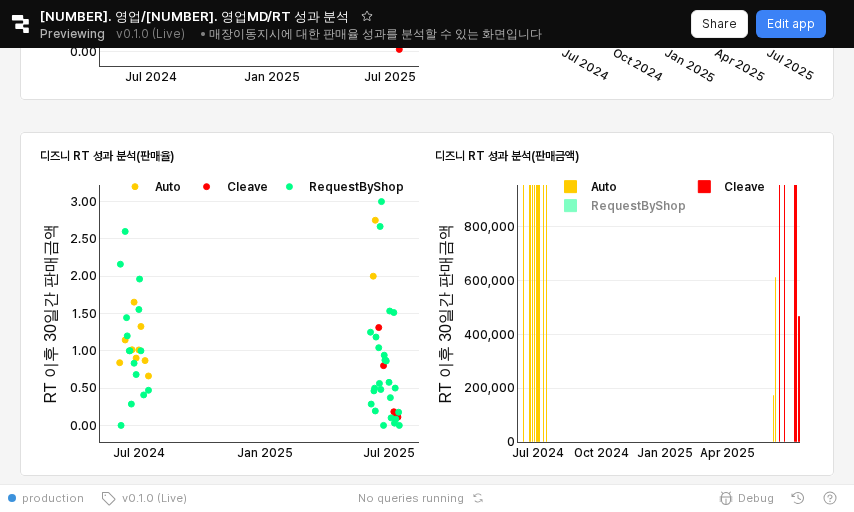 click 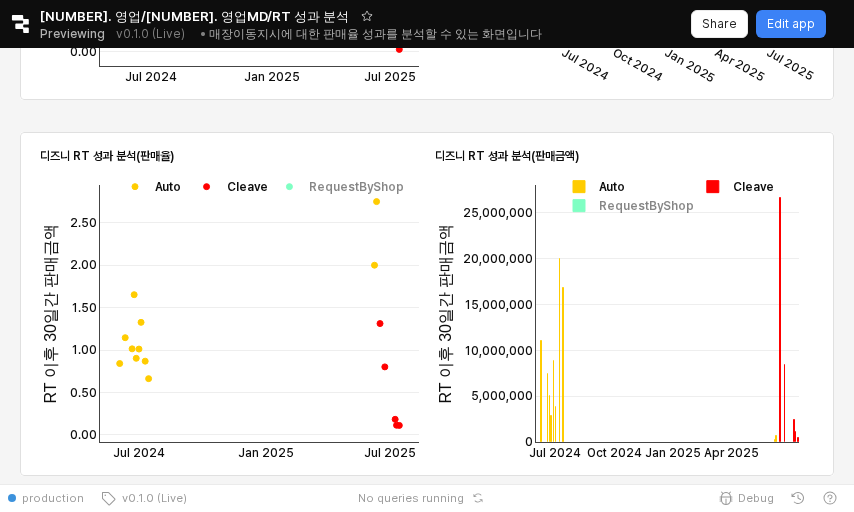 click 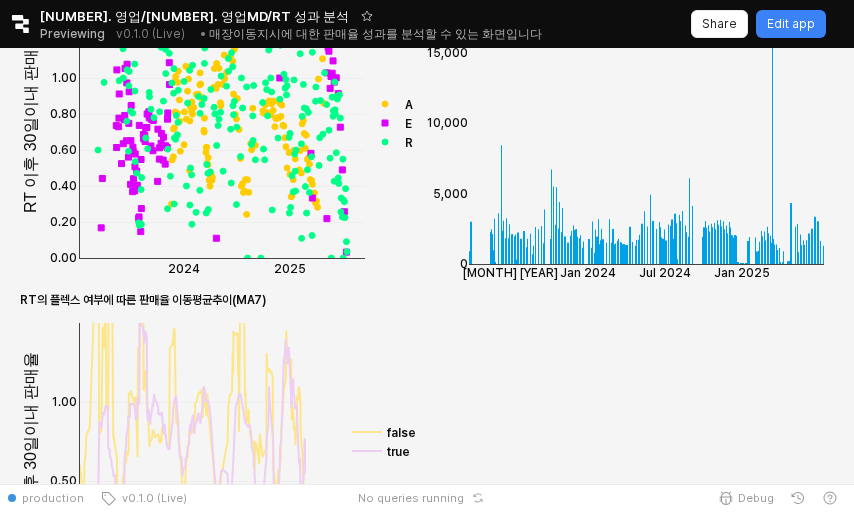 scroll, scrollTop: 446, scrollLeft: 0, axis: vertical 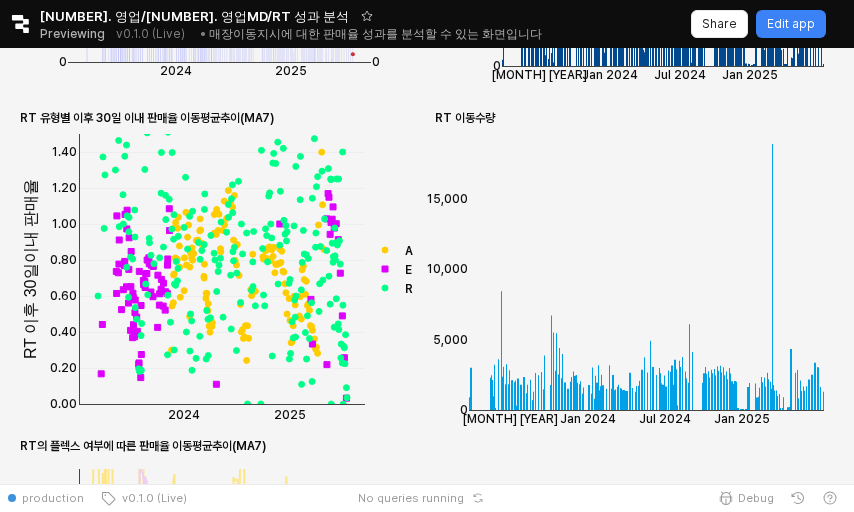 click 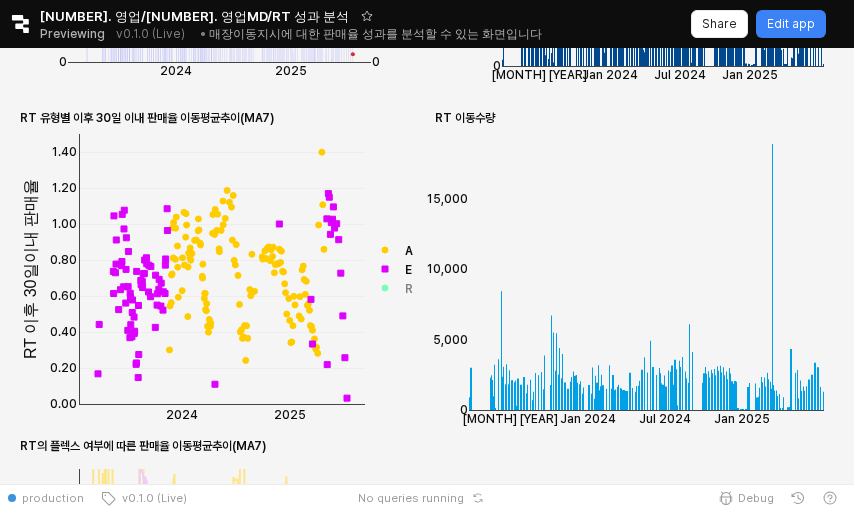 click 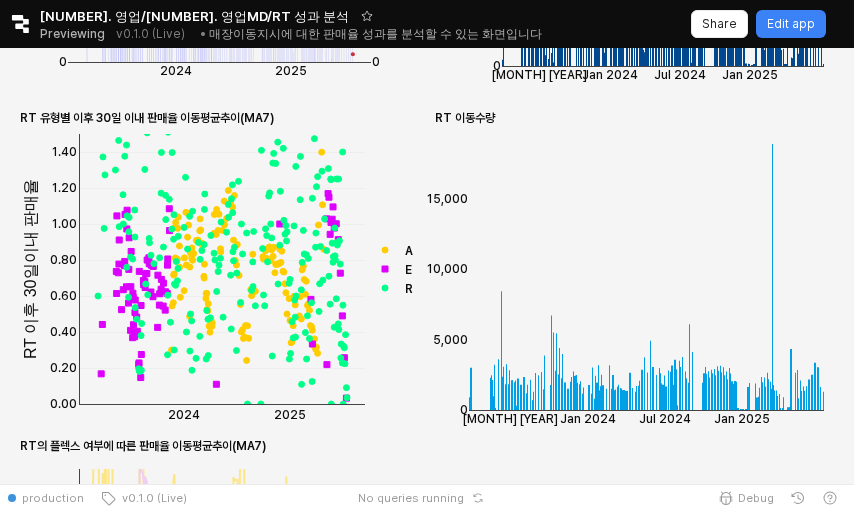 click 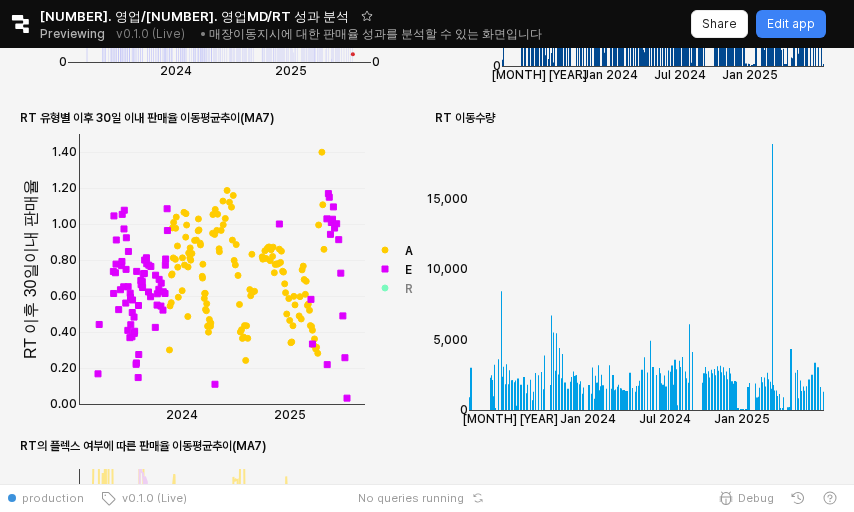 click 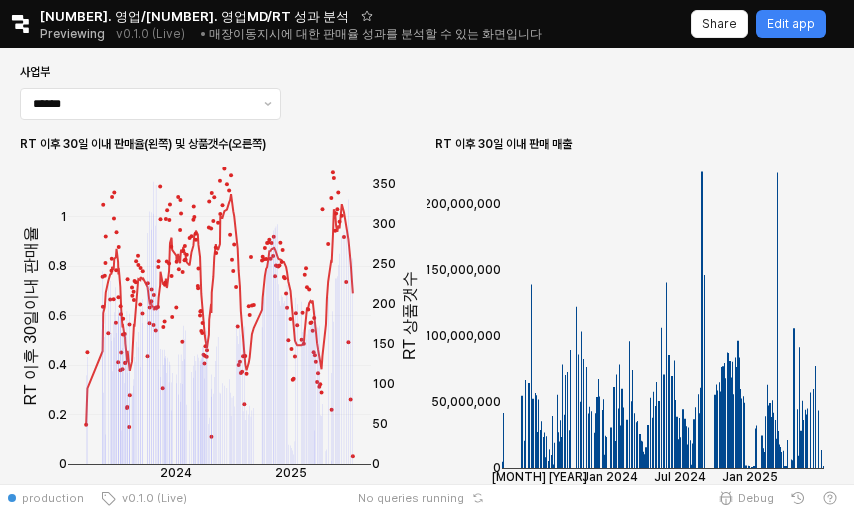 scroll, scrollTop: 0, scrollLeft: 0, axis: both 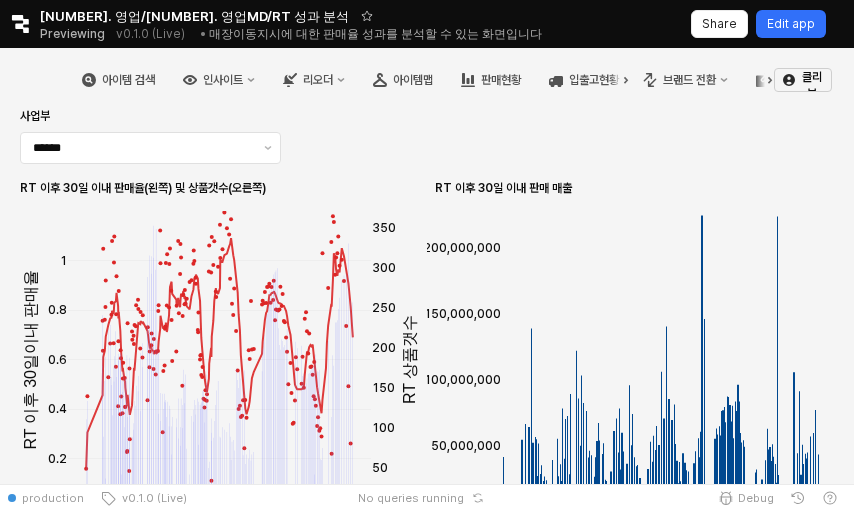 click on "Edit app" at bounding box center (791, 24) 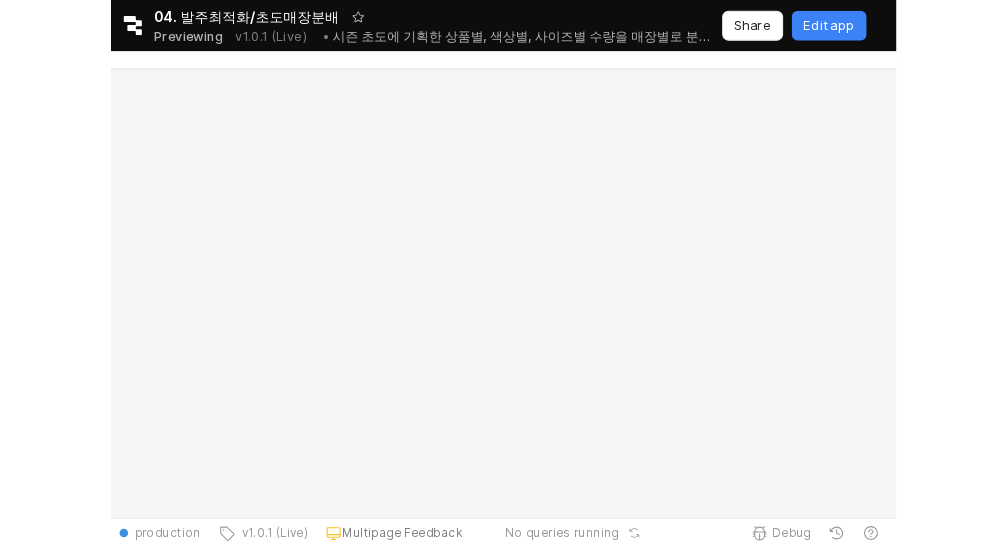 scroll, scrollTop: 0, scrollLeft: 0, axis: both 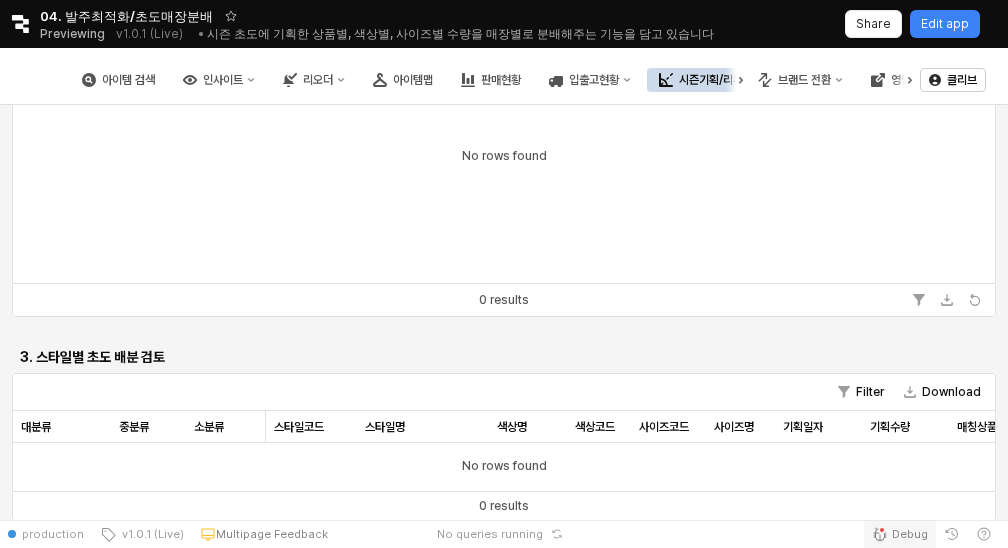 click 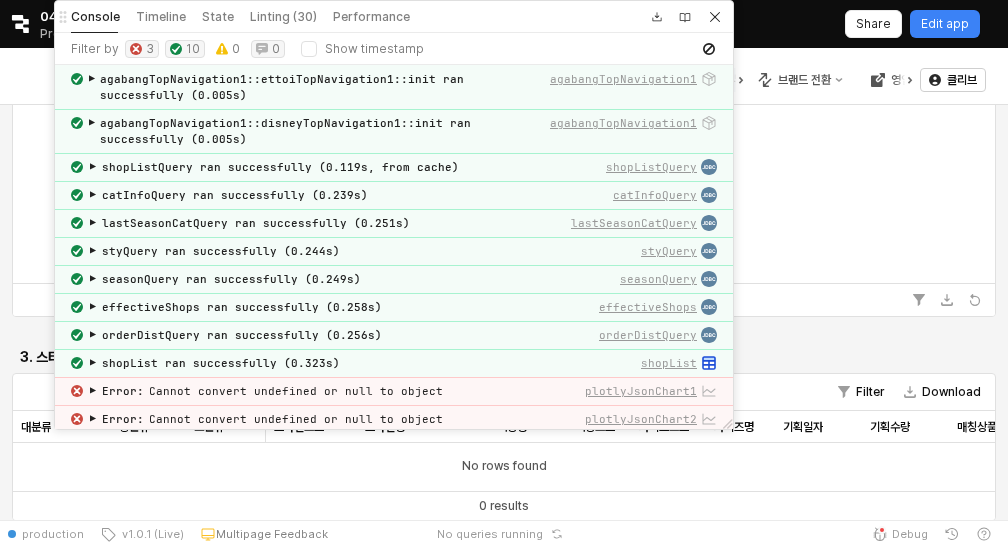 scroll, scrollTop: 88, scrollLeft: 0, axis: vertical 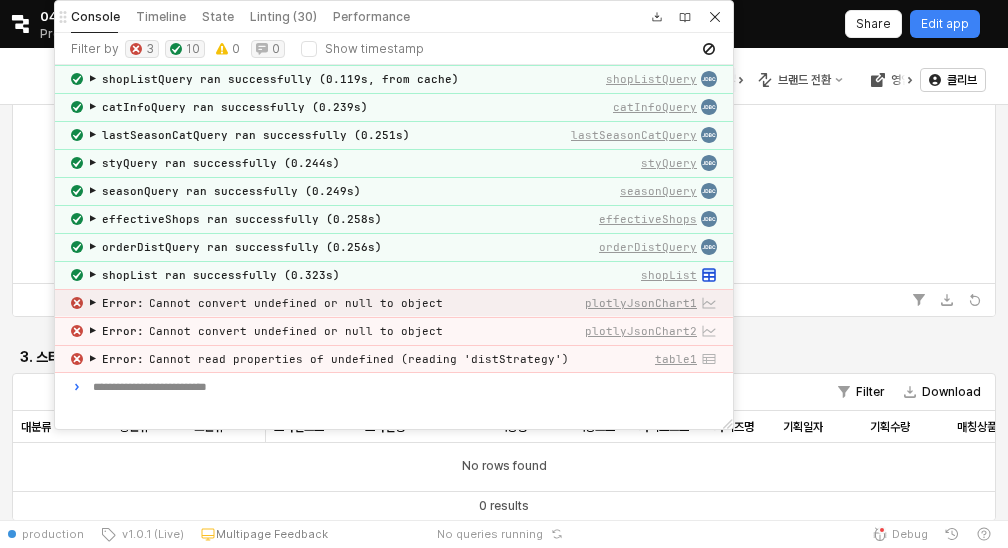click on "plotlyJsonChart1" at bounding box center [641, 303] 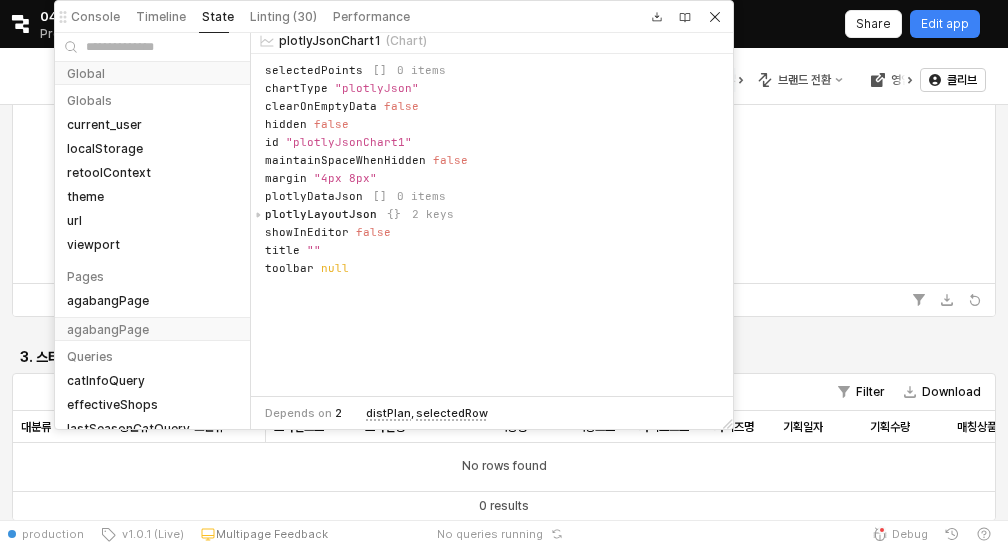 click on "plotlyJsonChart1" at bounding box center (330, 41) 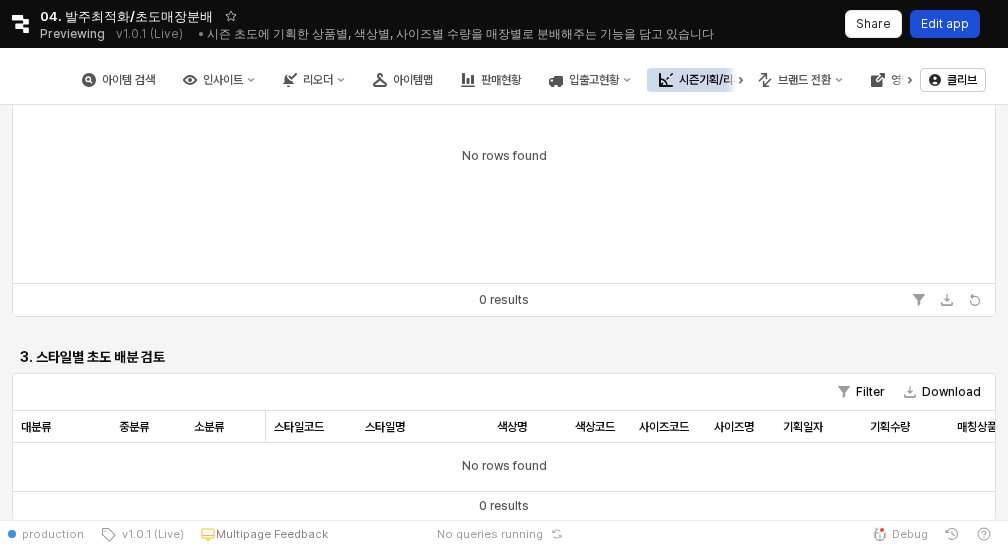 click on "Edit app" at bounding box center [945, 24] 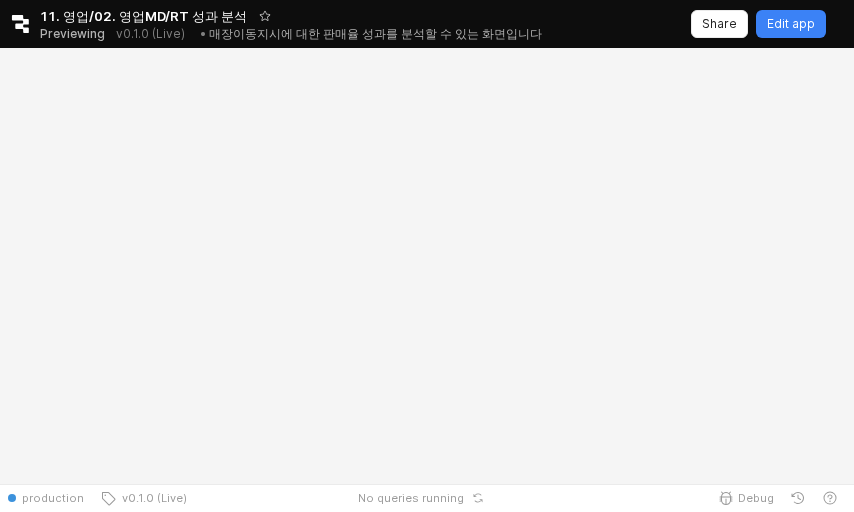 scroll, scrollTop: 0, scrollLeft: 0, axis: both 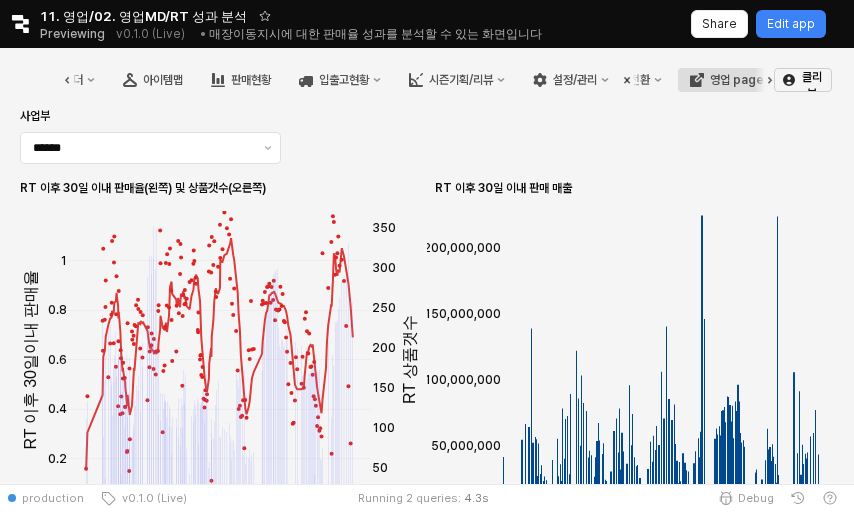 click 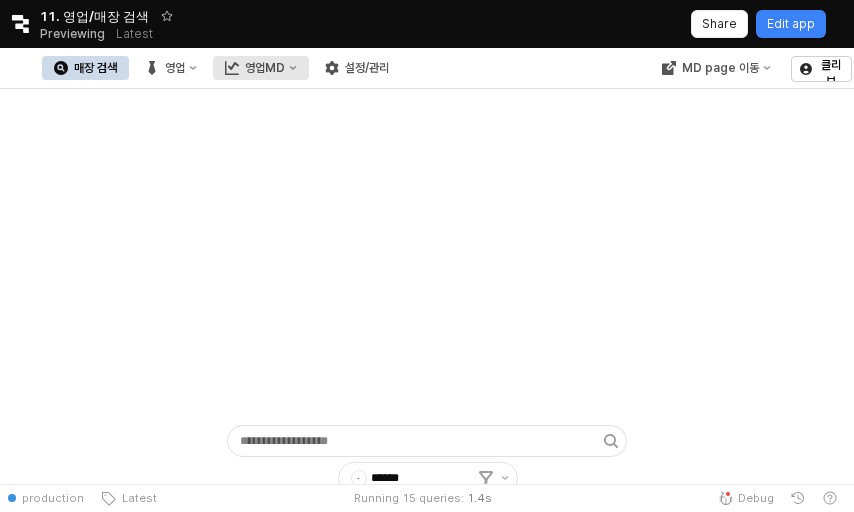 click on "영업MD" at bounding box center (265, 68) 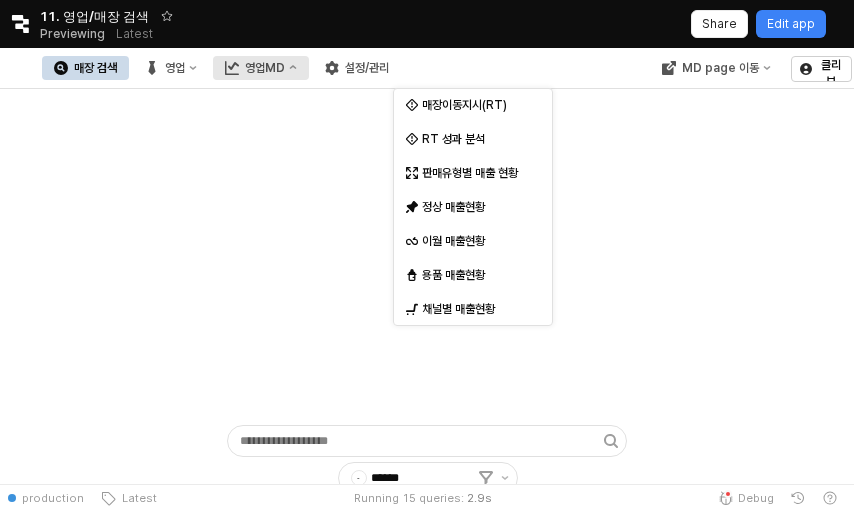 click on "영업MD" at bounding box center (265, 68) 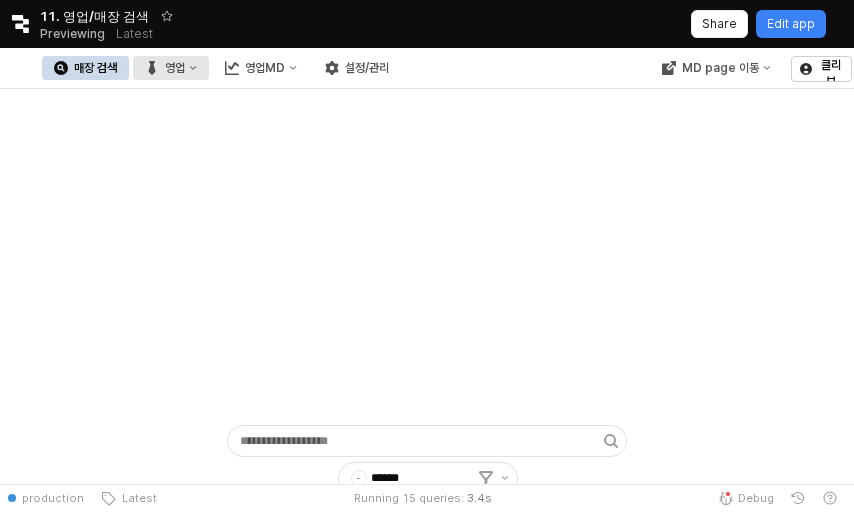click 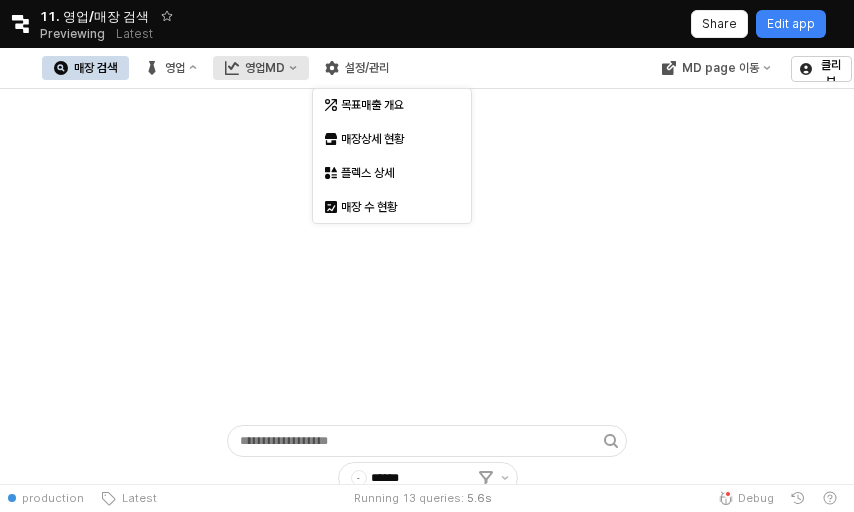 click on "영업MD" at bounding box center [265, 68] 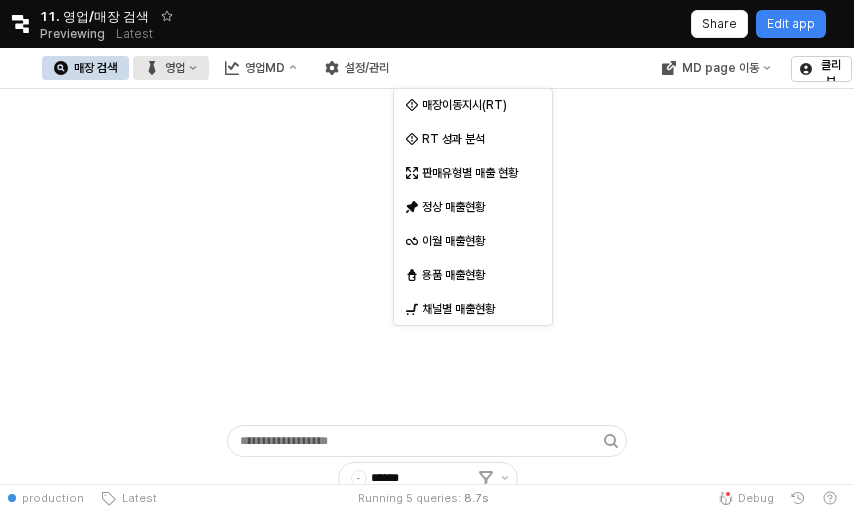 click on "영업" at bounding box center [175, 68] 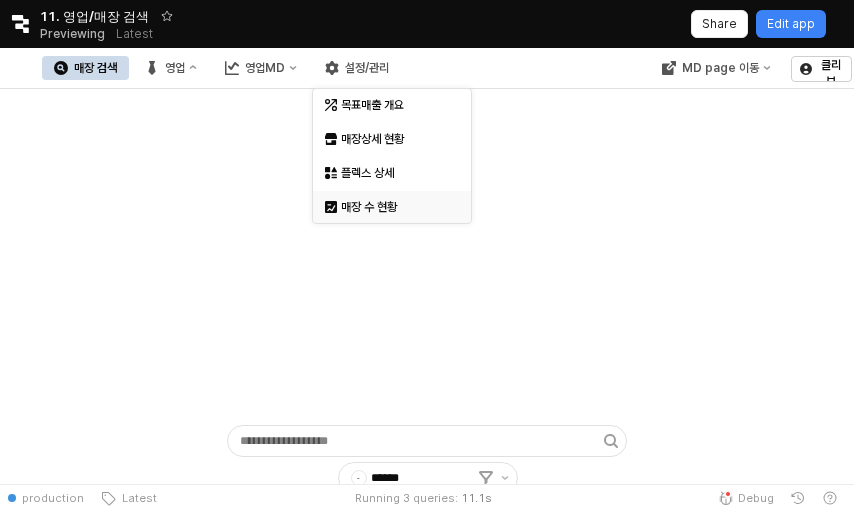 click on "매장 수 현황" at bounding box center (394, 207) 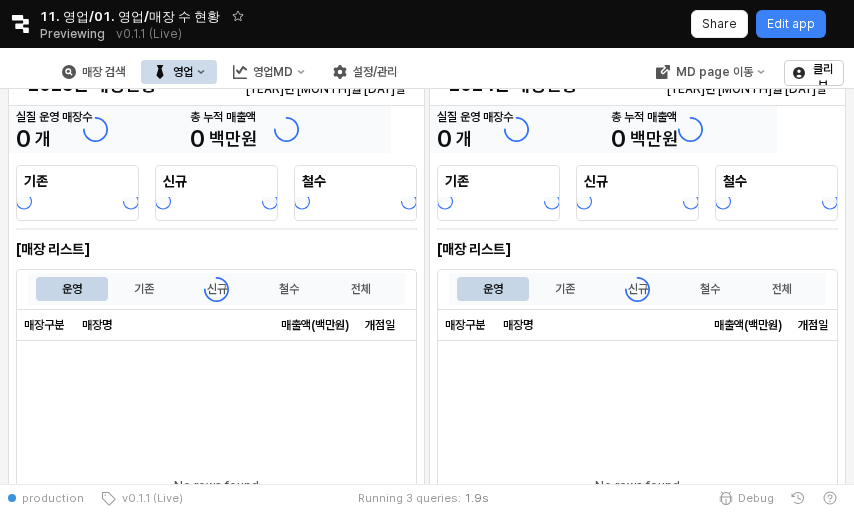 scroll, scrollTop: 224, scrollLeft: 0, axis: vertical 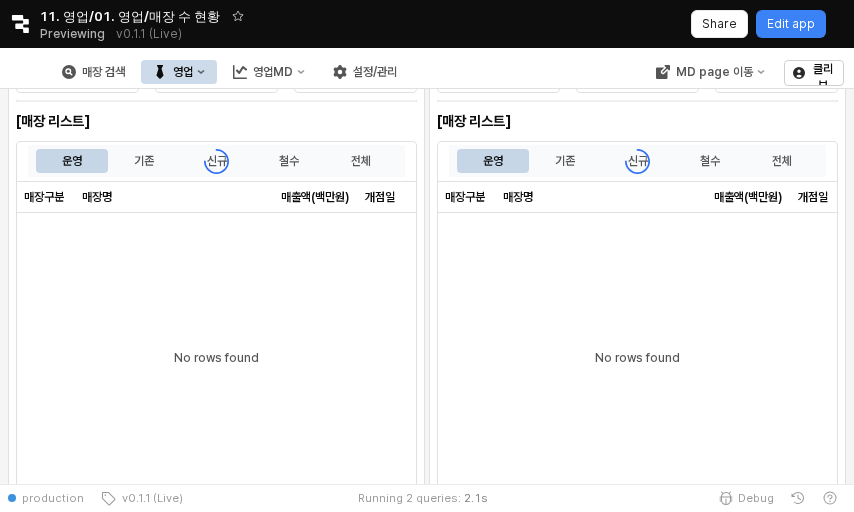 type on "******" 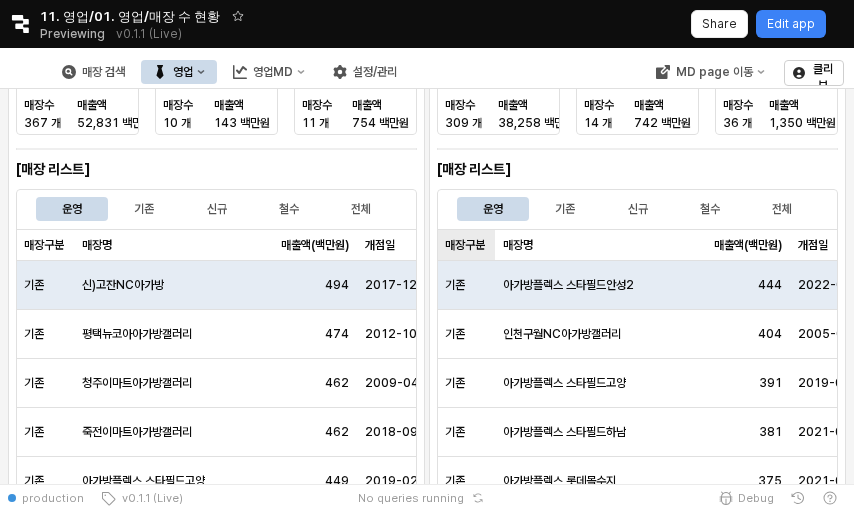 scroll, scrollTop: 108, scrollLeft: 0, axis: vertical 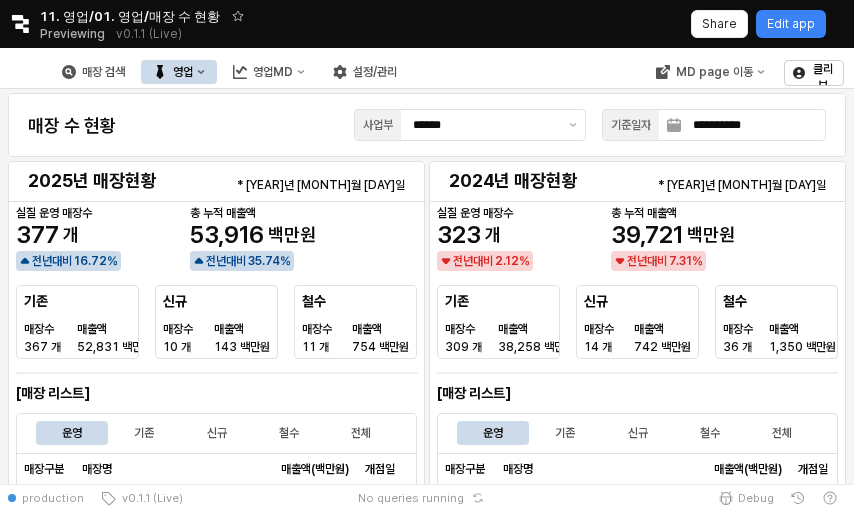 click on "영업" at bounding box center [183, 72] 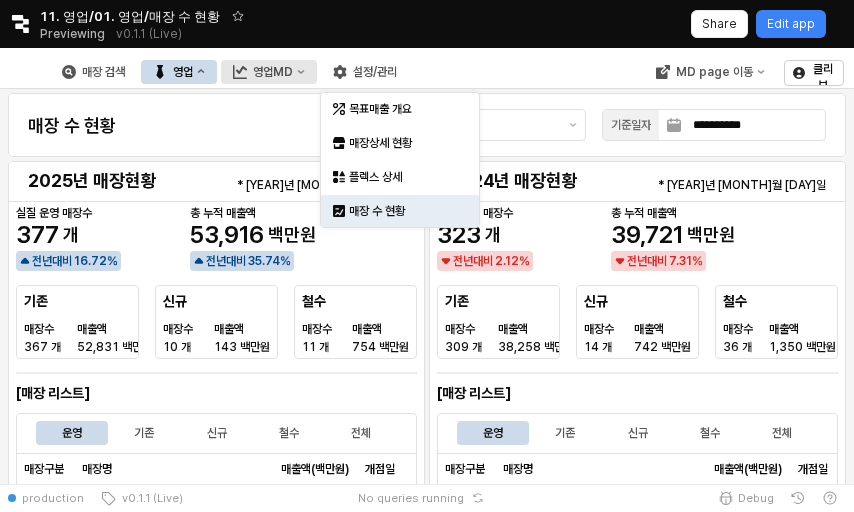 click on "영업MD" at bounding box center (273, 72) 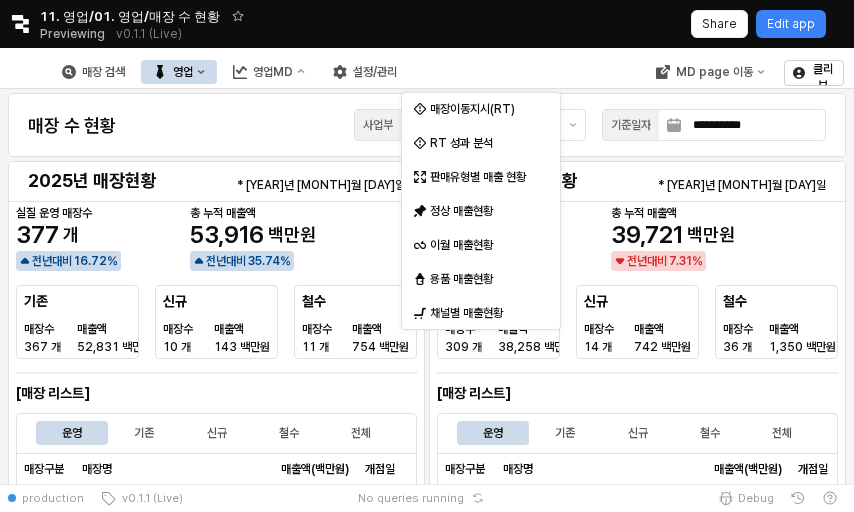 click 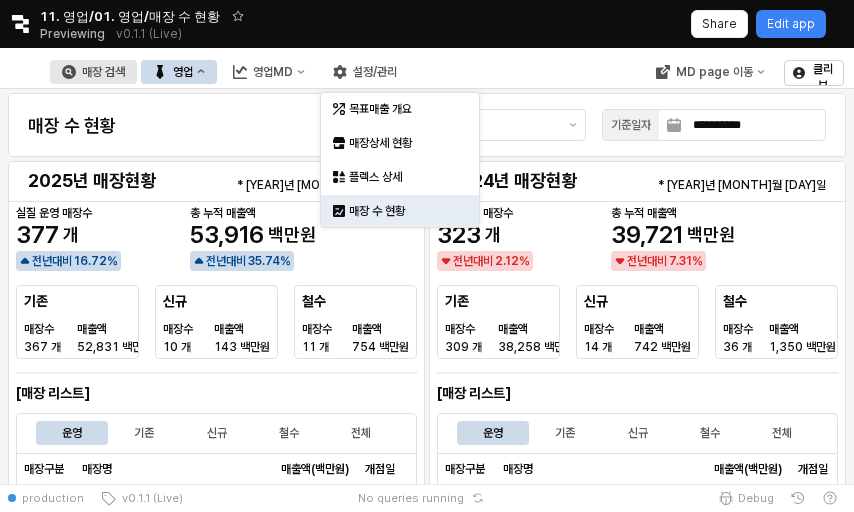 click on "매장 검색" at bounding box center [103, 72] 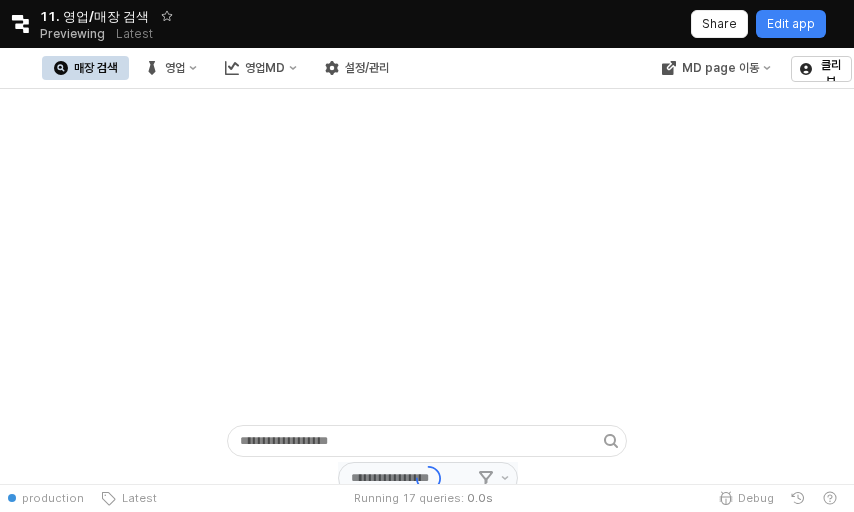 type on "******" 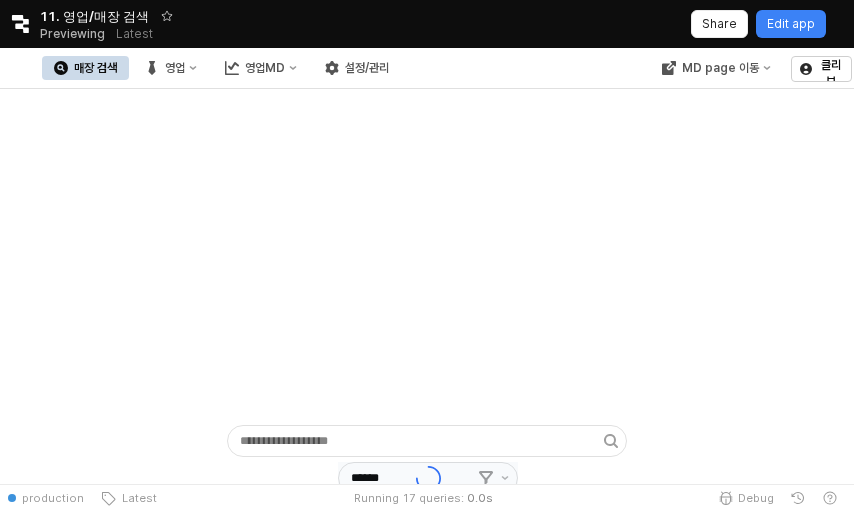 click on "Retool logo" at bounding box center (20, 24) 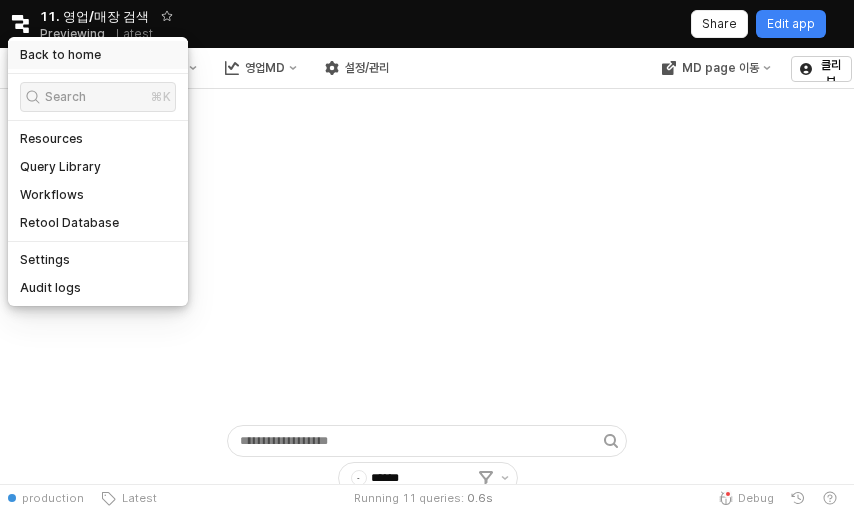 click on "Back to home" at bounding box center [60, 55] 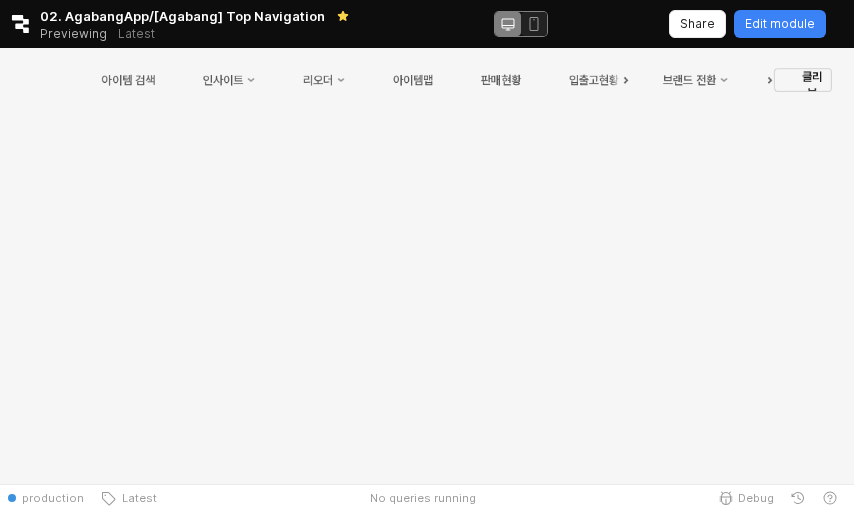 scroll, scrollTop: 0, scrollLeft: 0, axis: both 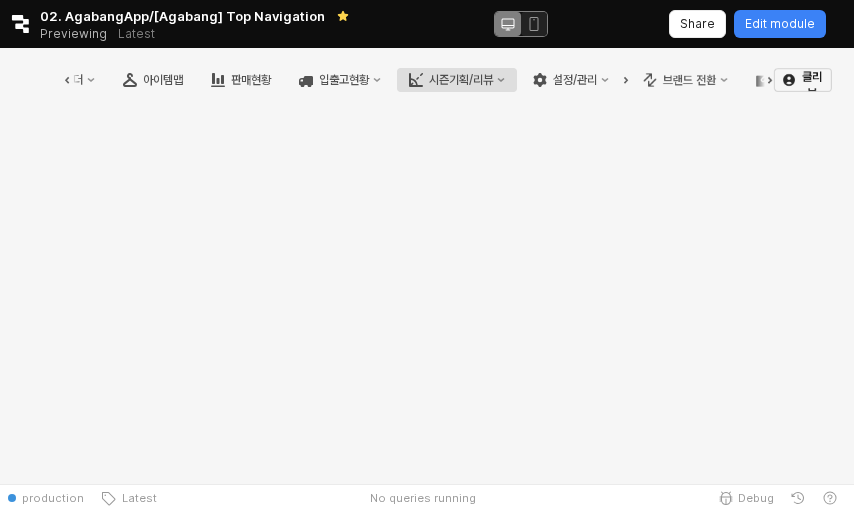 click on "시즌기획/리뷰" at bounding box center (461, 80) 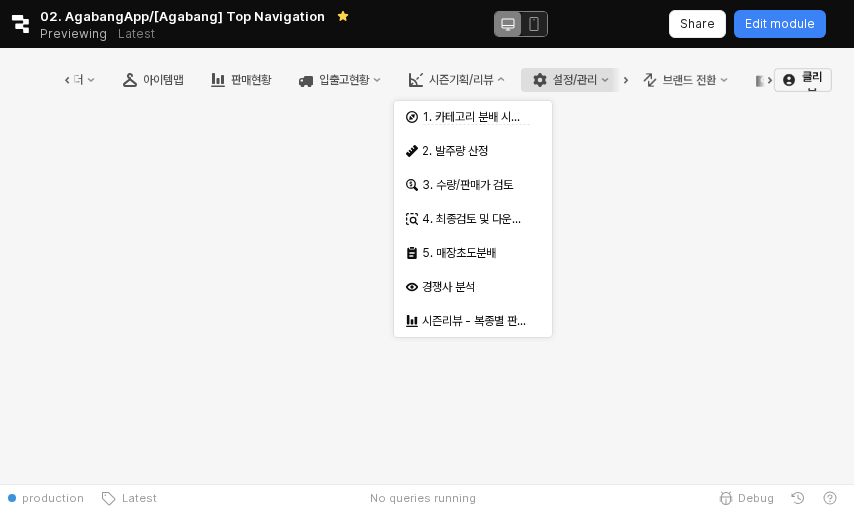 click on "설정/관리" at bounding box center [575, 80] 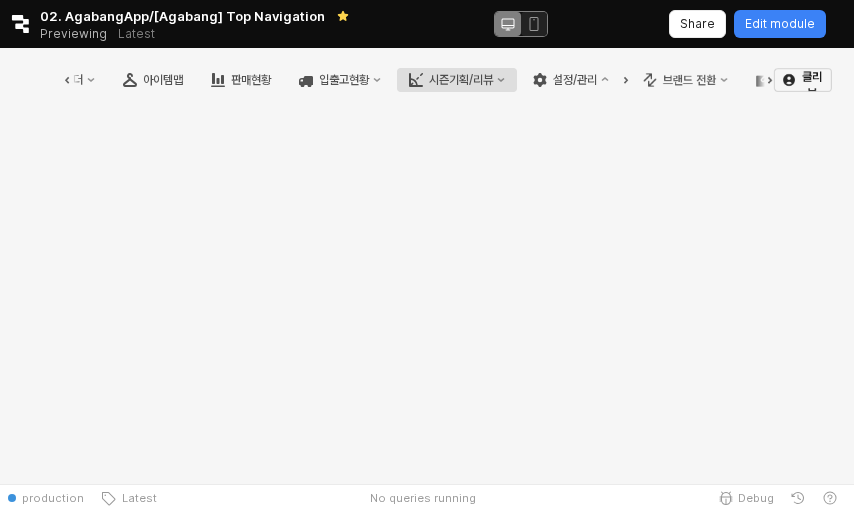 click on "시즌기획/리뷰" at bounding box center [461, 80] 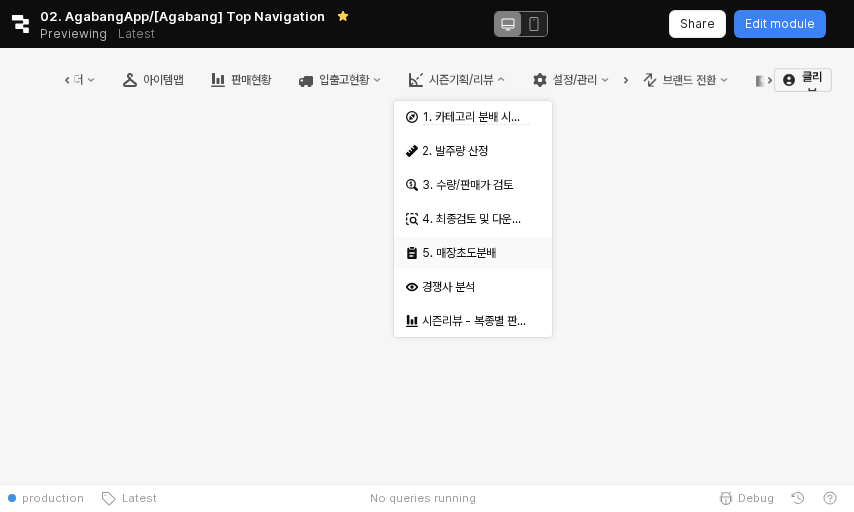 click on "5. 매장초도분배" at bounding box center [475, 253] 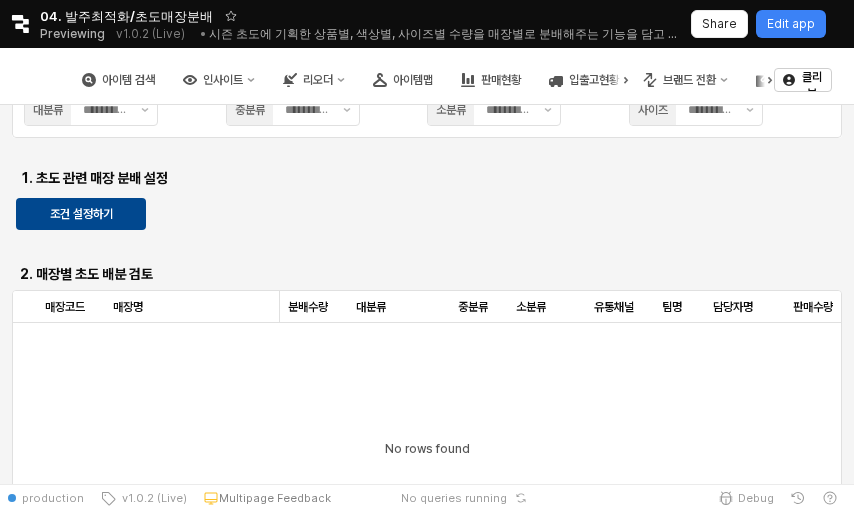 scroll, scrollTop: 69, scrollLeft: 0, axis: vertical 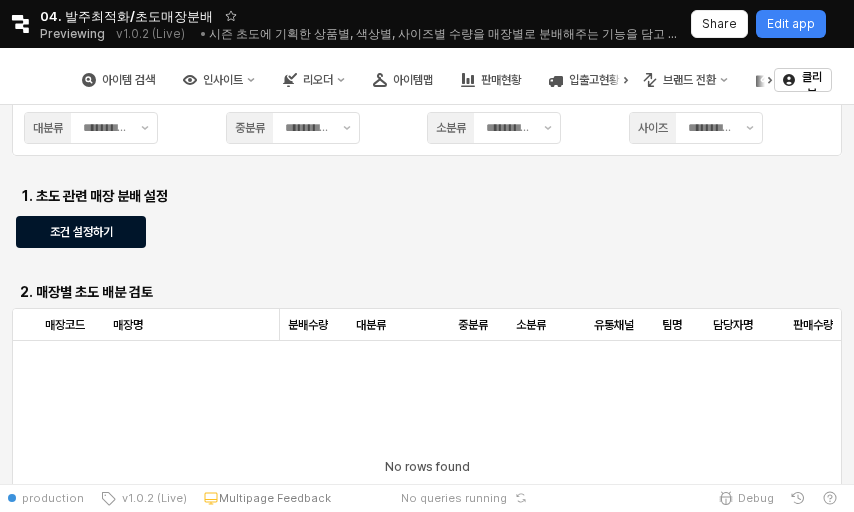 click on "조건 설정하기" at bounding box center [81, 232] 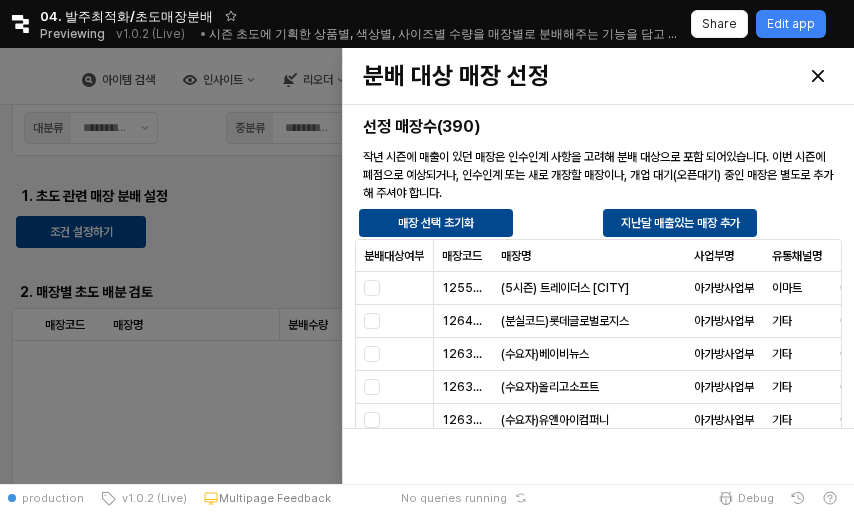 scroll, scrollTop: 565, scrollLeft: 0, axis: vertical 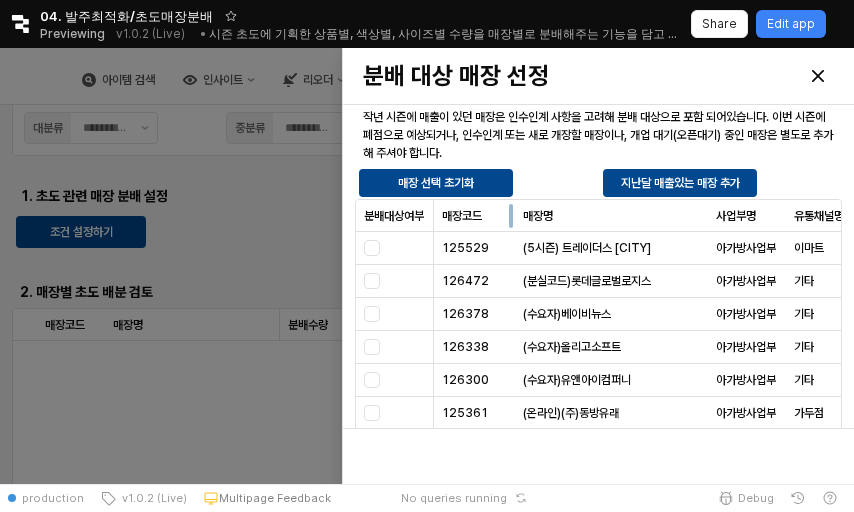 drag, startPoint x: 492, startPoint y: 212, endPoint x: 511, endPoint y: 214, distance: 19.104973 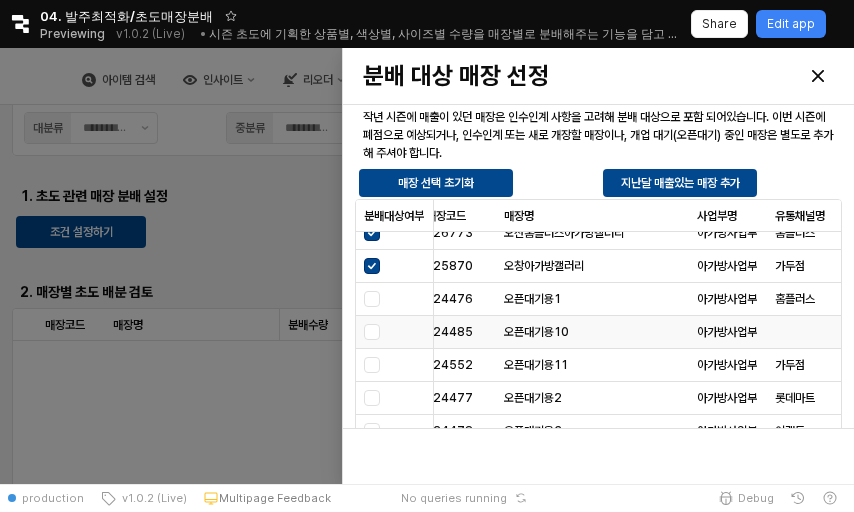 scroll, scrollTop: 21333, scrollLeft: 0, axis: vertical 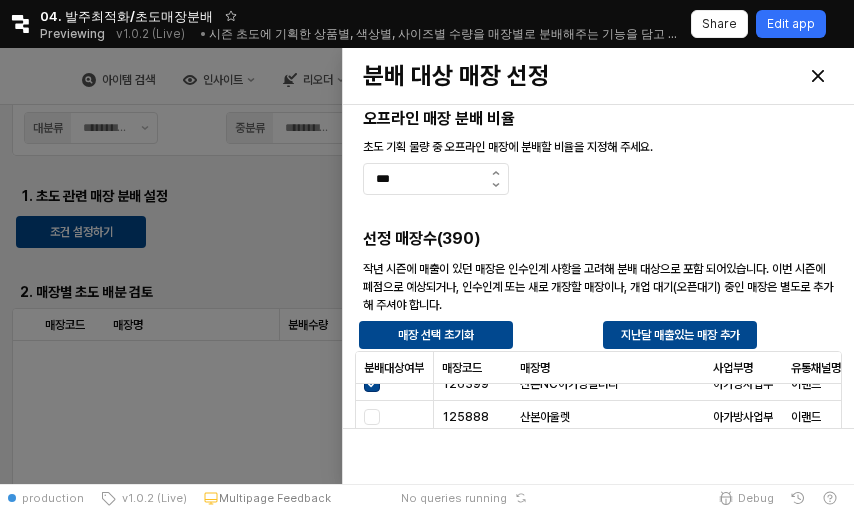 click on "Edit app" at bounding box center (791, 24) 